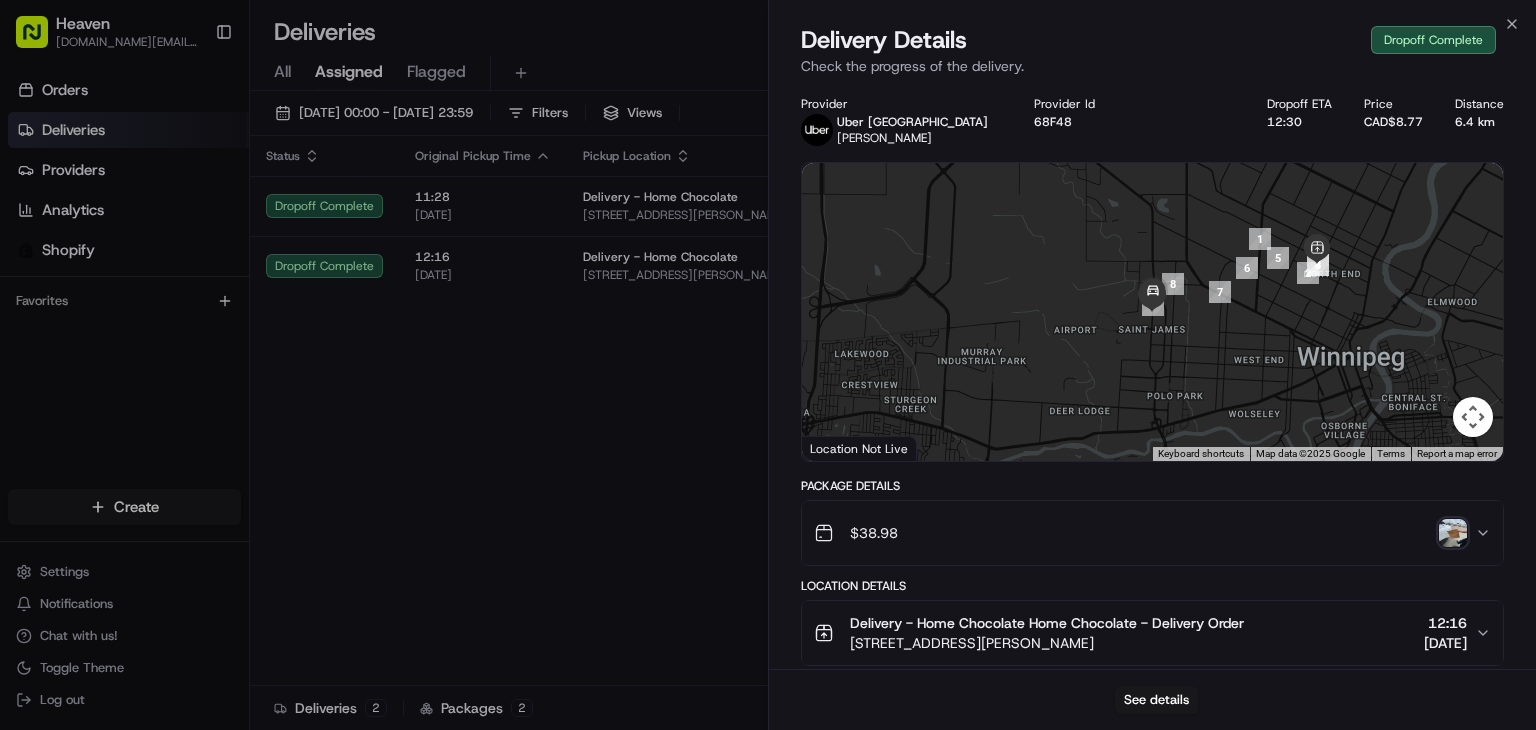 scroll, scrollTop: 0, scrollLeft: 0, axis: both 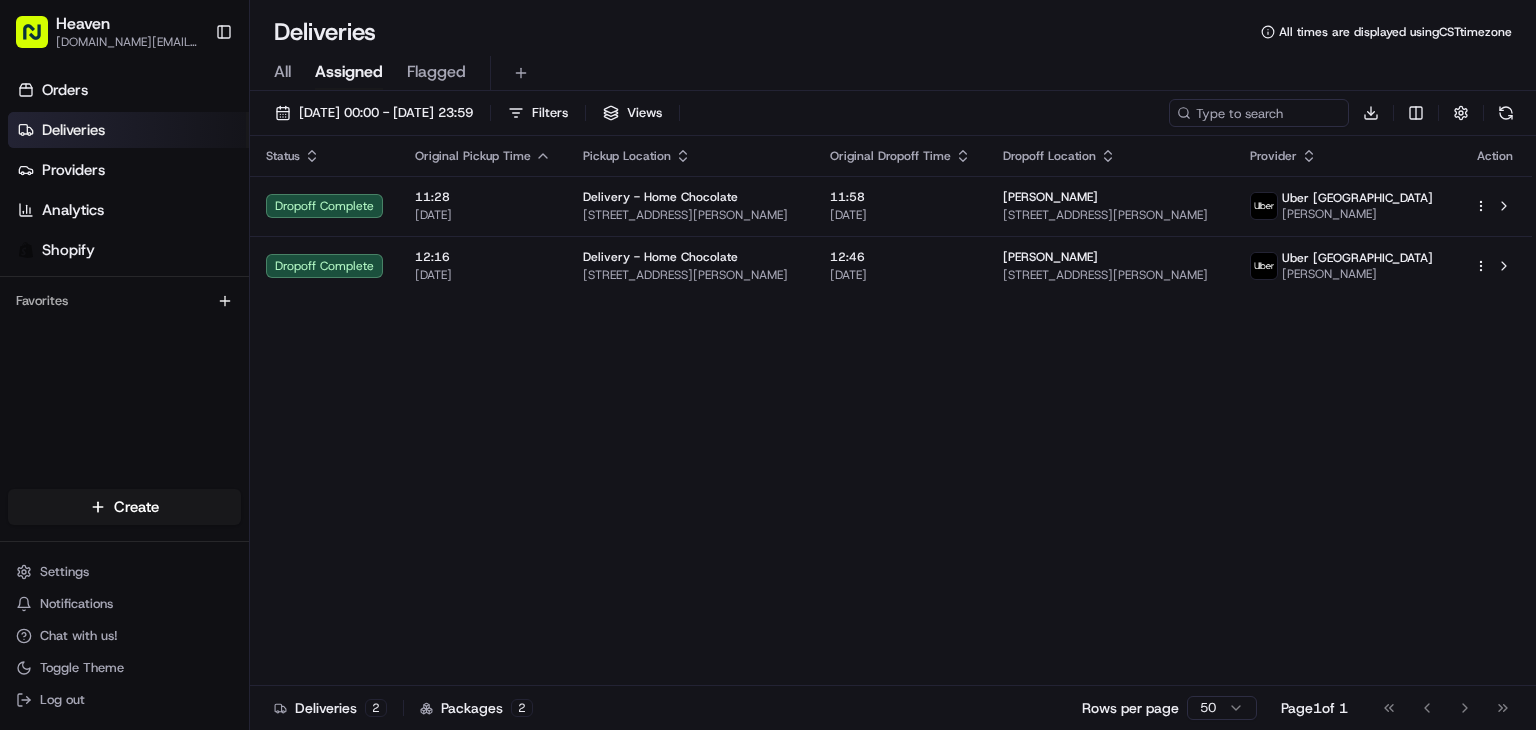 click on "Heaven [DOMAIN_NAME][EMAIL_ADDRESS][DOMAIN_NAME] Toggle Sidebar Orders Deliveries Providers Analytics Shopify Favorites Main Menu Members & Organization Organization Users Roles Preferences Customization Tracking Orchestration Automations Dispatch Strategy Locations Pickup Locations Dropoff Locations Billing Billing Refund Requests Integrations Notification Triggers Webhooks API Keys Request Logs Create Settings Notifications Chat with us! Toggle Theme Log out Deliveries All times are displayed using  CST  timezone All Assigned Flagged [DATE] 00:00 - [DATE] 23:59 Filters Views Download Status Original Pickup Time Pickup Location Original Dropoff Time Dropoff Location Provider Action Dropoff Complete 11:28 [DATE] Delivery - Home Chocolate [STREET_ADDRESS][PERSON_NAME] 11:58 [DATE] [PERSON_NAME] [STREET_ADDRESS][PERSON_NAME] [GEOGRAPHIC_DATA] [GEOGRAPHIC_DATA] FIKILE M. Dropoff Complete 12:16 [DATE] Delivery - Home Chocolate [STREET_ADDRESS][PERSON_NAME] 12:46 [DATE] 2 2" at bounding box center (768, 365) 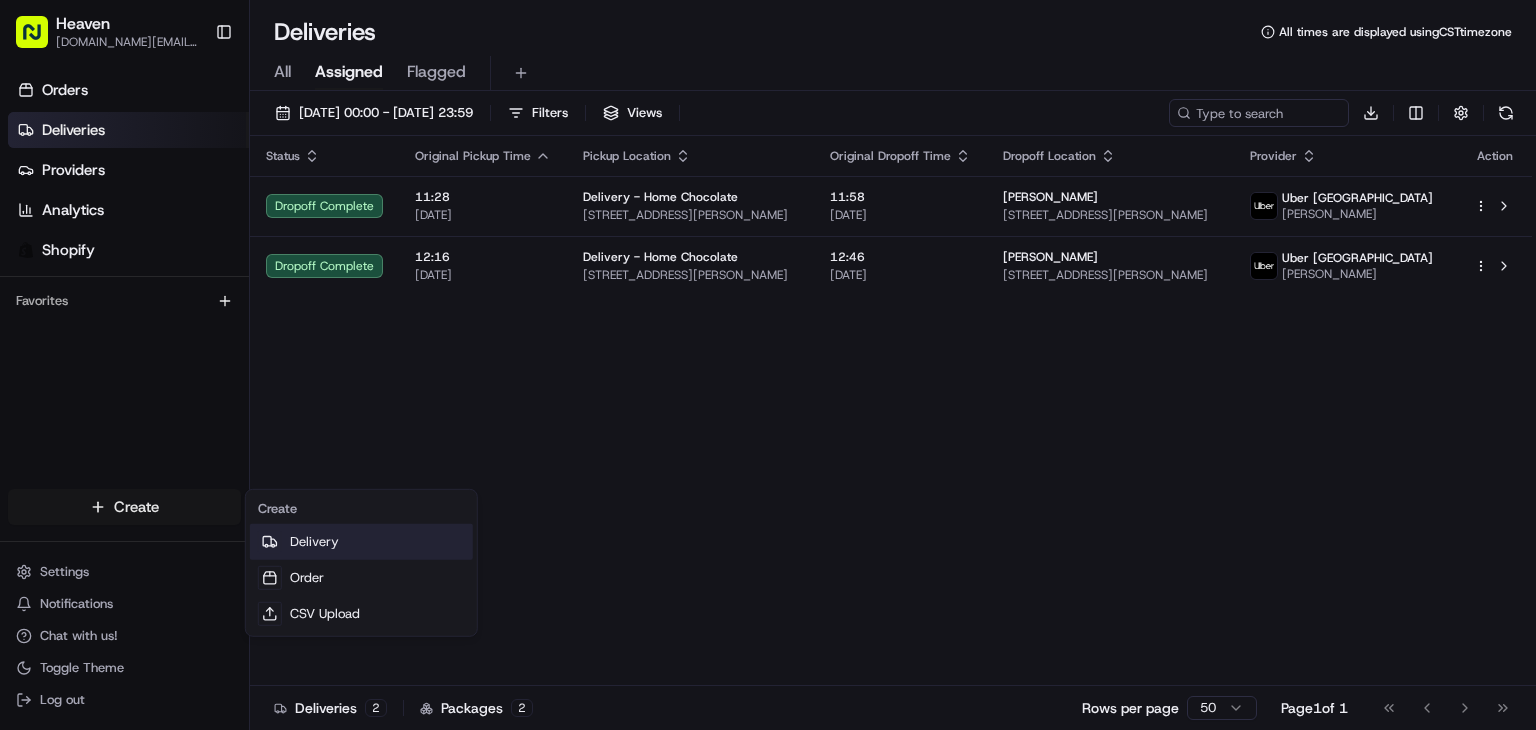click on "Delivery" at bounding box center [361, 542] 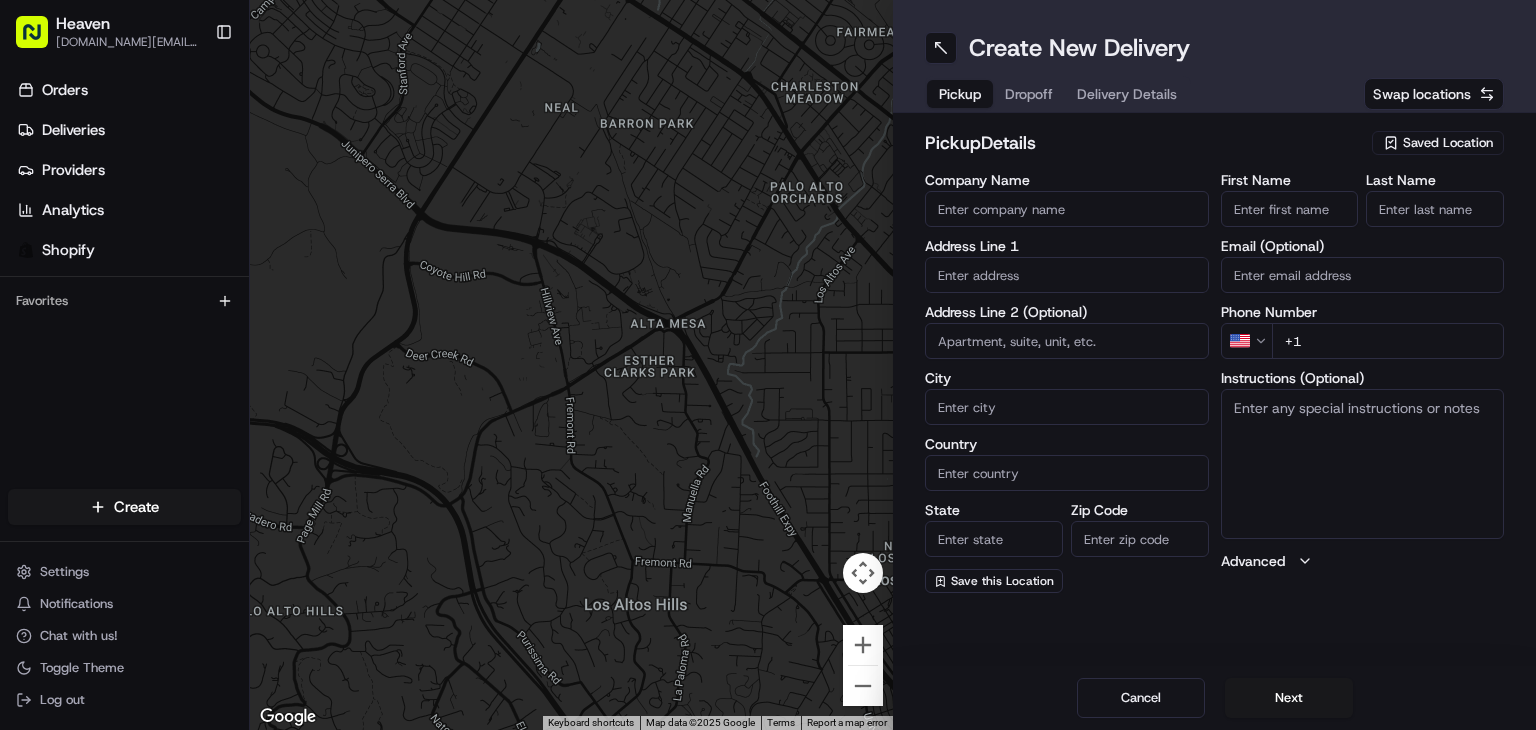 click on "Saved Location" at bounding box center [1448, 143] 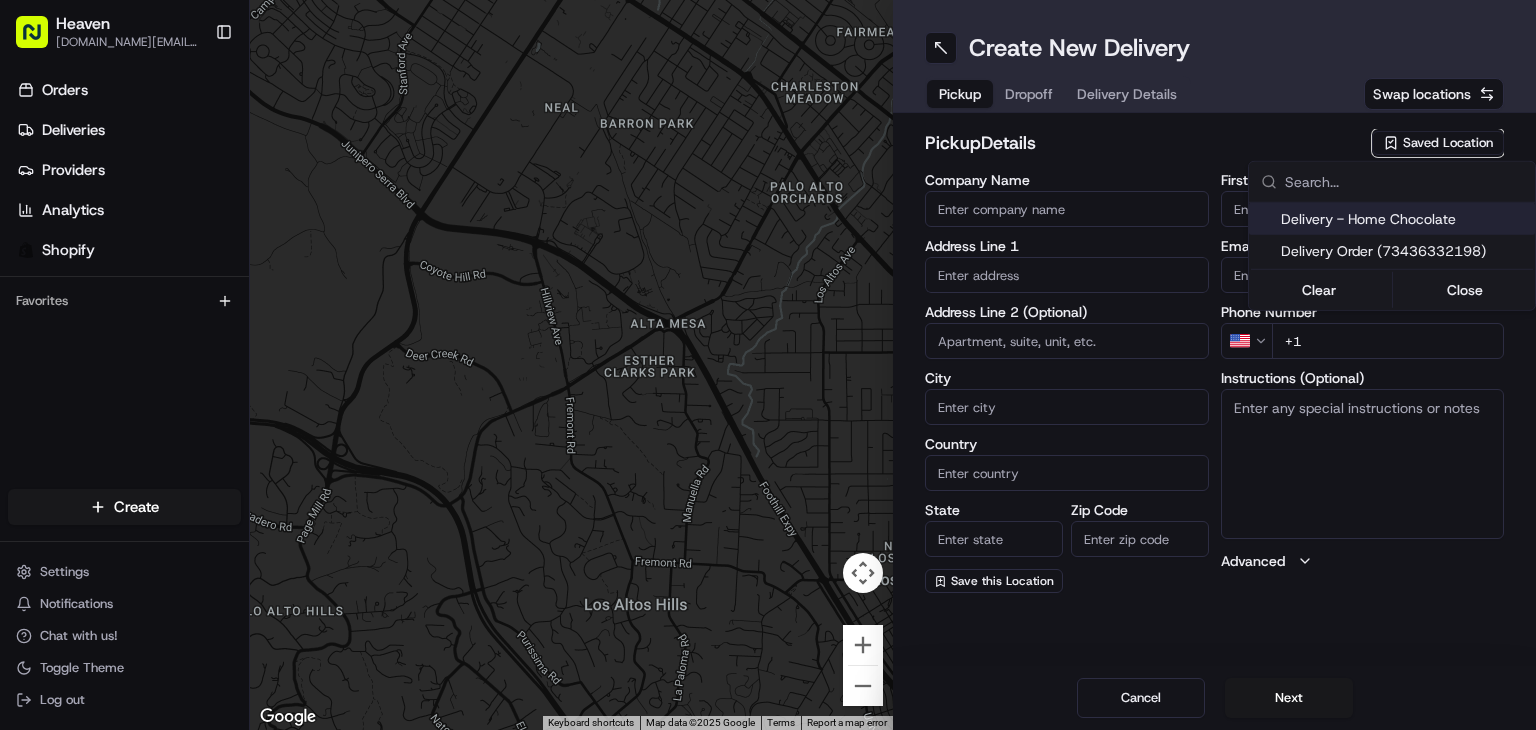 click on "Delivery - Home Chocolate" at bounding box center [1404, 219] 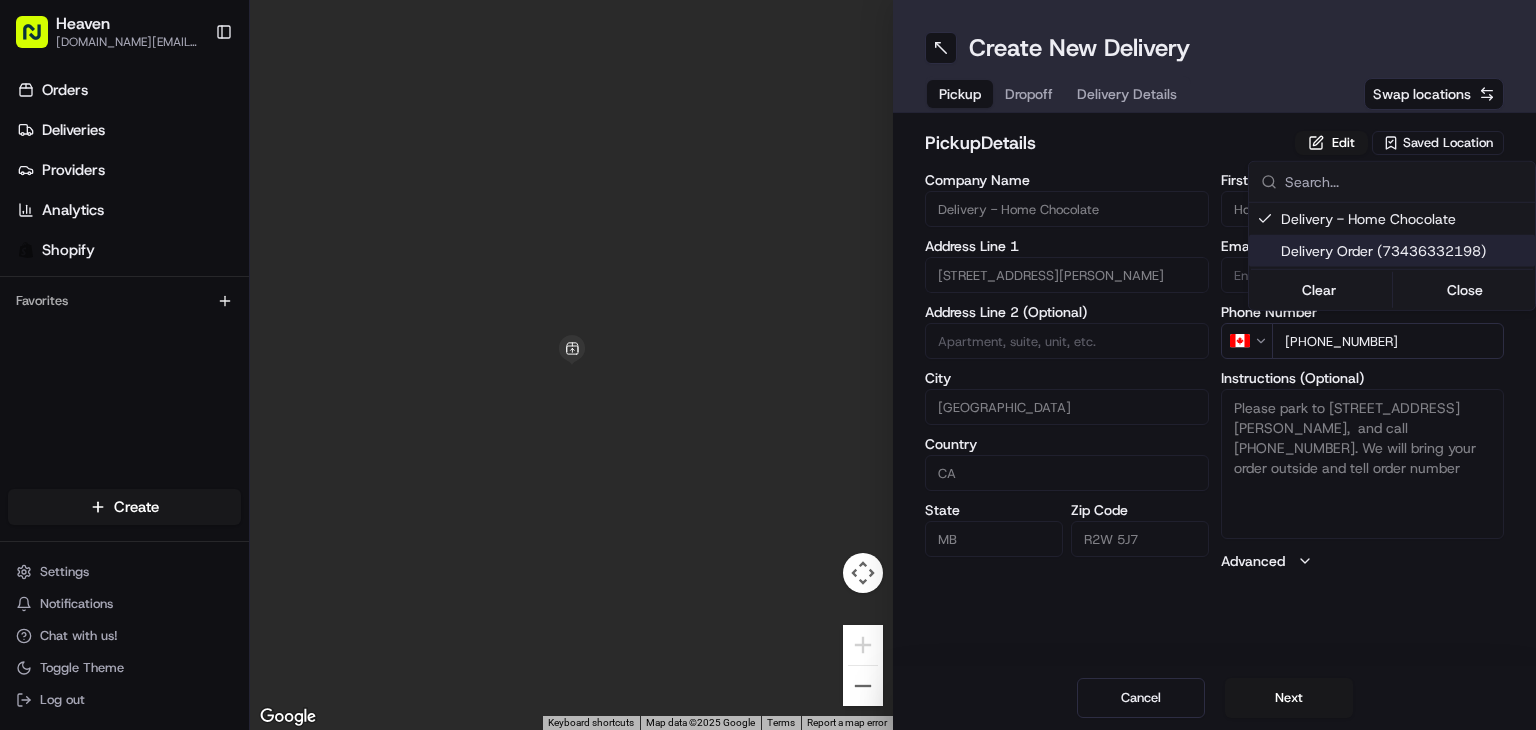 click on "Heaven [DOMAIN_NAME][EMAIL_ADDRESS][DOMAIN_NAME] Toggle Sidebar Orders Deliveries Providers Analytics Shopify Favorites Main Menu Members & Organization Organization Users Roles Preferences Customization Tracking Orchestration Automations Dispatch Strategy Locations Pickup Locations Dropoff Locations Billing Billing Refund Requests Integrations Notification Triggers Webhooks API Keys Request Logs Create Settings Notifications Chat with us! Toggle Theme Log out ← Move left → Move right ↑ Move up ↓ Move down + Zoom in - Zoom out Home Jump left by 75% End Jump right by 75% Page Up Jump up by 75% Page Down Jump down by 75% Keyboard shortcuts Map Data Map data ©2025 Google Map data ©2025 Google 1 m  Click to toggle between metric and imperial units Terms Report a map error Create New Delivery Pickup Dropoff Delivery Details Swap locations pickup  Details  Edit Saved Location Company Name Delivery - Home Chocolate Address Line 1 [STREET_ADDRESS][PERSON_NAME] Address Line 2 (Optional) [GEOGRAPHIC_DATA]" at bounding box center [768, 365] 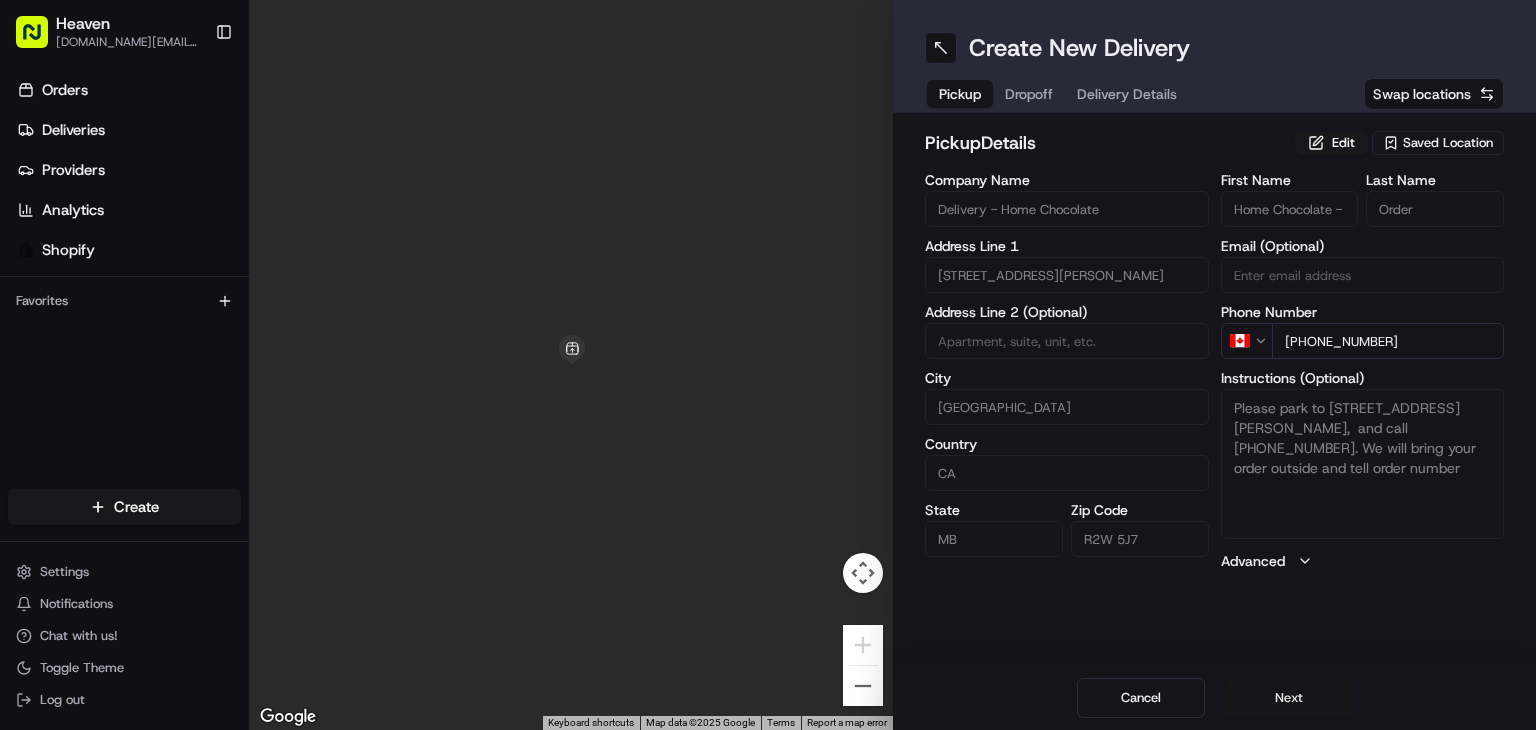 click on "Next" at bounding box center (1289, 698) 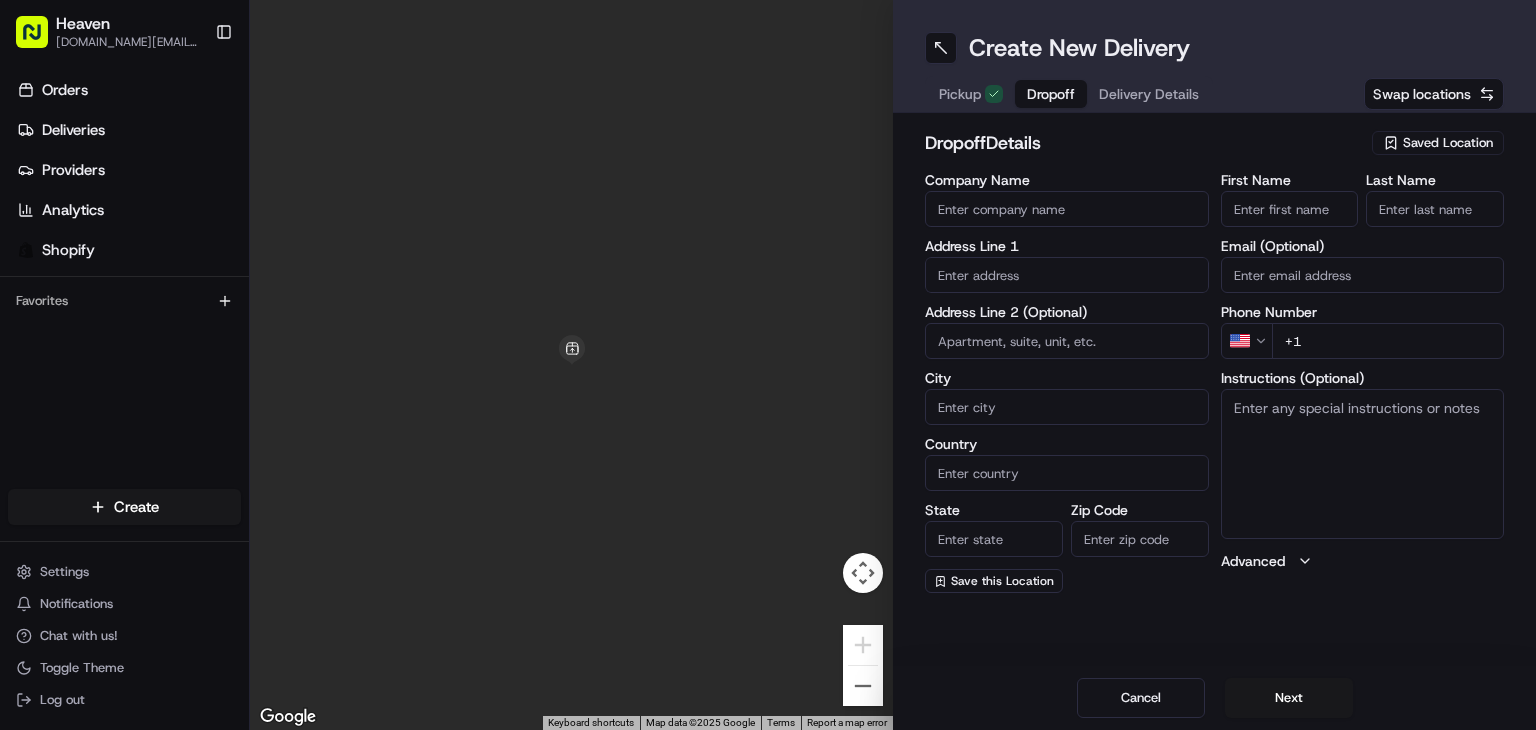 click on "First Name" at bounding box center [1290, 209] 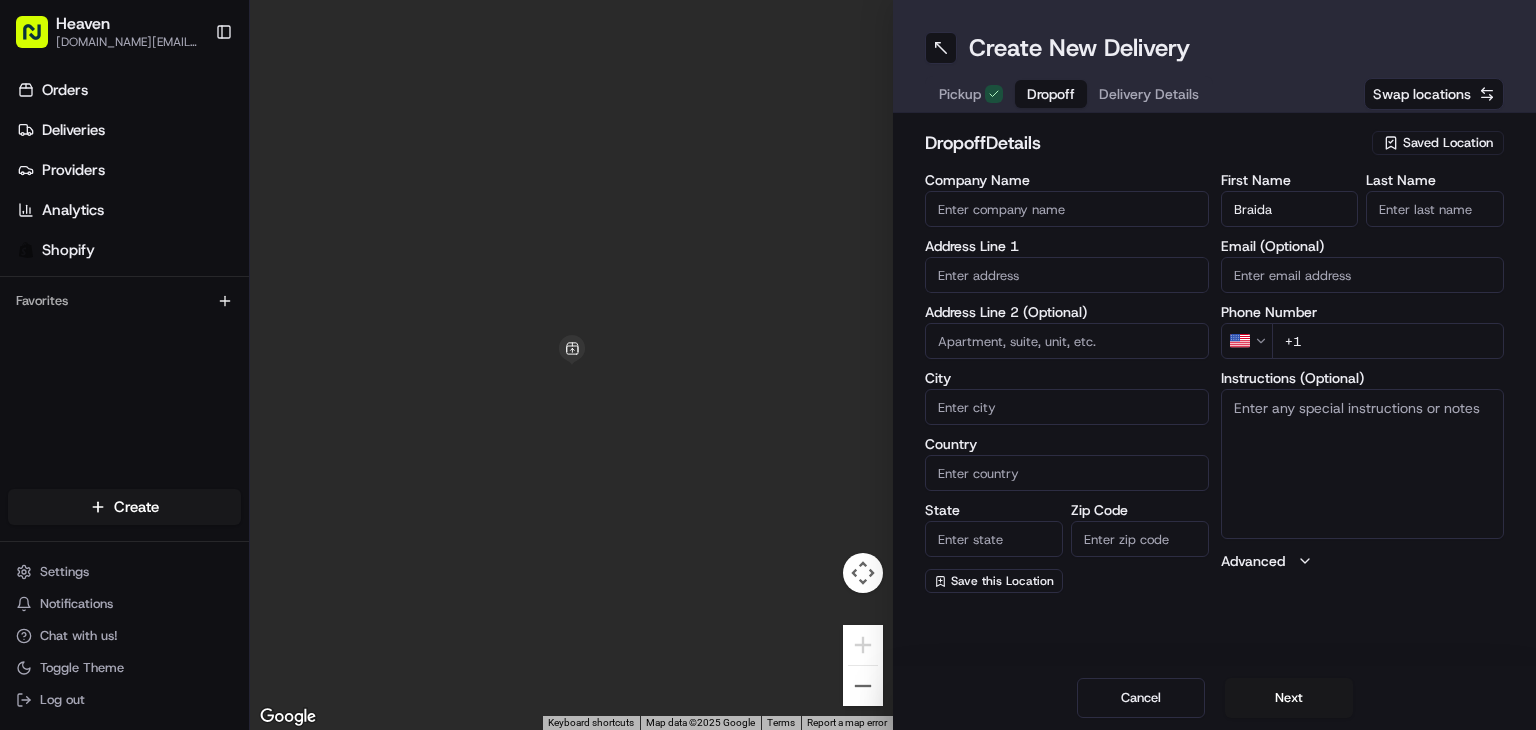 type on "Braida" 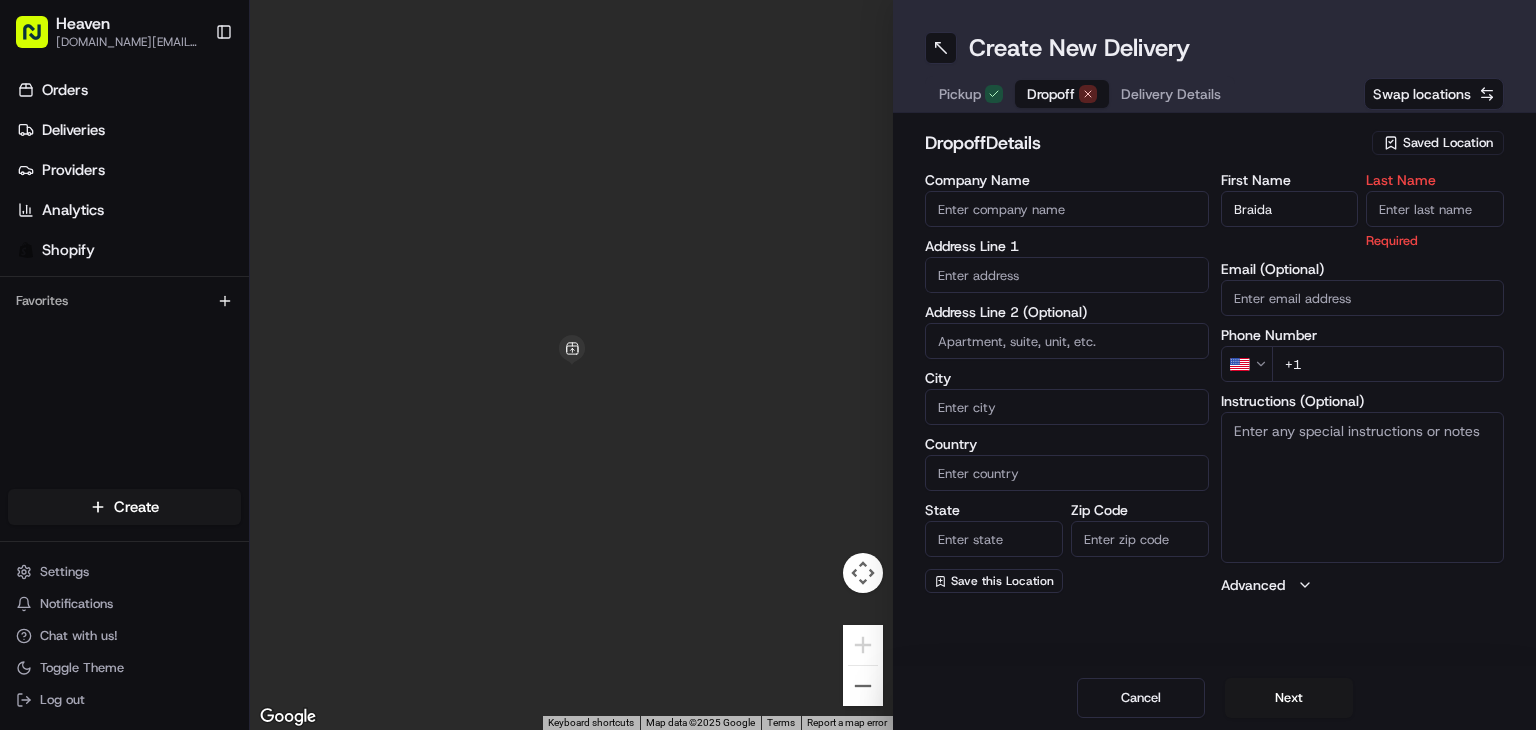click on "Last Name" at bounding box center [1435, 209] 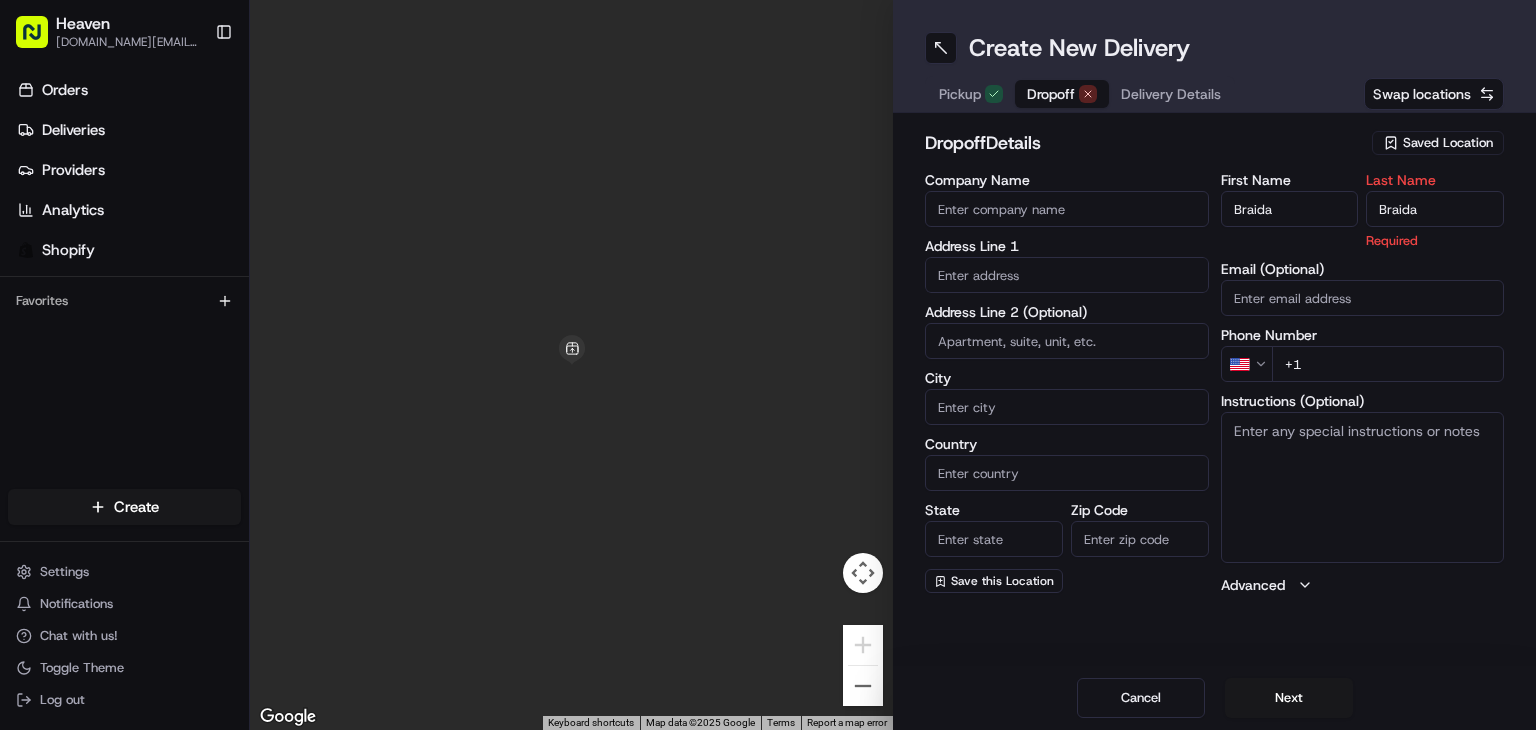 type on "Braida" 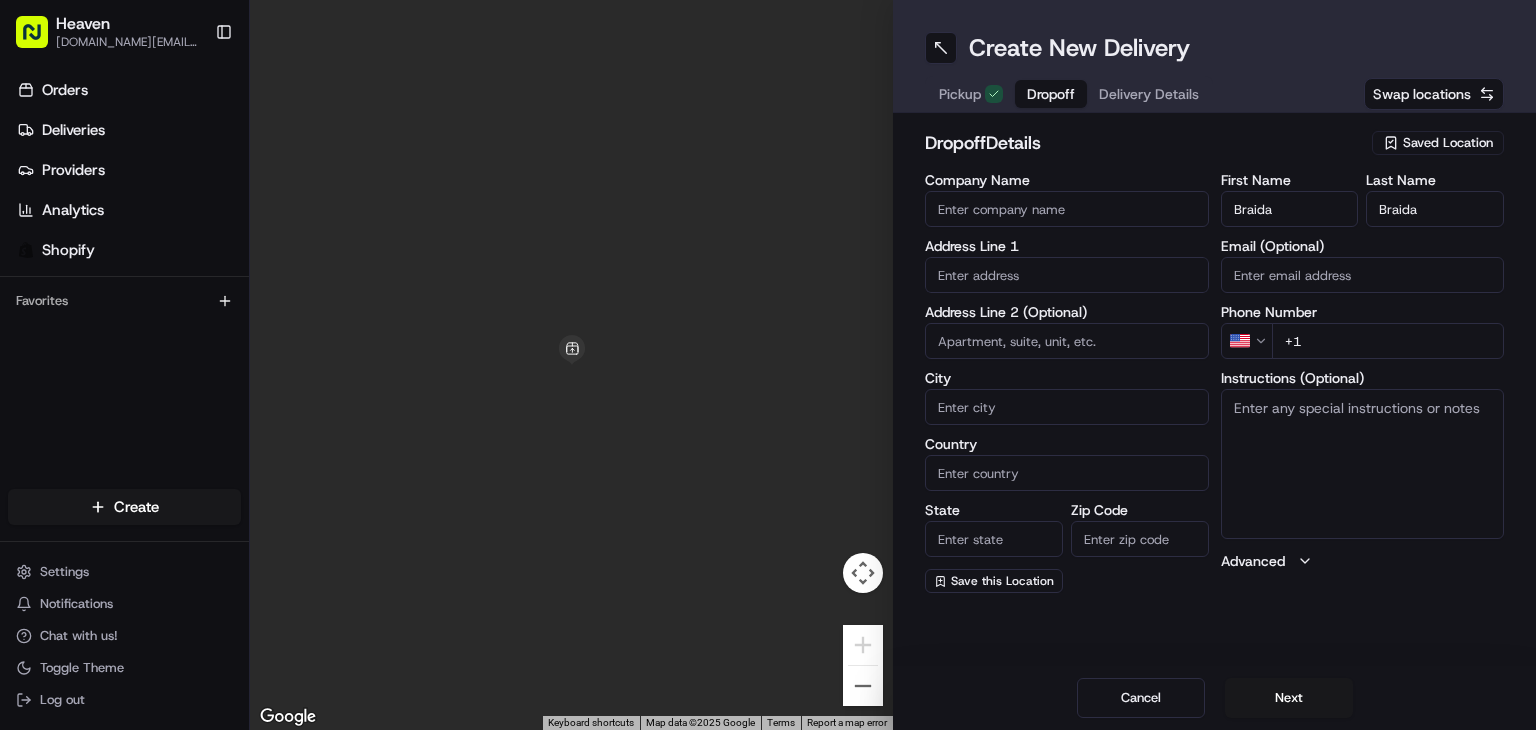 click on "Heaven [DOMAIN_NAME][EMAIL_ADDRESS][DOMAIN_NAME] Toggle Sidebar Orders Deliveries Providers Analytics Shopify Favorites Main Menu Members & Organization Organization Users Roles Preferences Customization Tracking Orchestration Automations Dispatch Strategy Locations Pickup Locations Dropoff Locations Billing Billing Refund Requests Integrations Notification Triggers Webhooks API Keys Request Logs Create Settings Notifications Chat with us! Toggle Theme Log out ← Move left → Move right ↑ Move up ↓ Move down + Zoom in - Zoom out Home Jump left by 75% End Jump right by 75% Page Up Jump up by 75% Page Down Jump down by 75% Keyboard shortcuts Map Data Map data ©2025 Google Map data ©2025 Google 1 m  Click to toggle between metric and imperial units Terms Report a map error Create New Delivery Pickup Dropoff Delivery Details Swap locations dropoff  Details Saved Location Company Name Address Line 1 Address Line 2 (Optional) City Country State Zip Code Save this Location First Name [PERSON_NAME] Last Name [PERSON_NAME] [GEOGRAPHIC_DATA]" at bounding box center (768, 365) 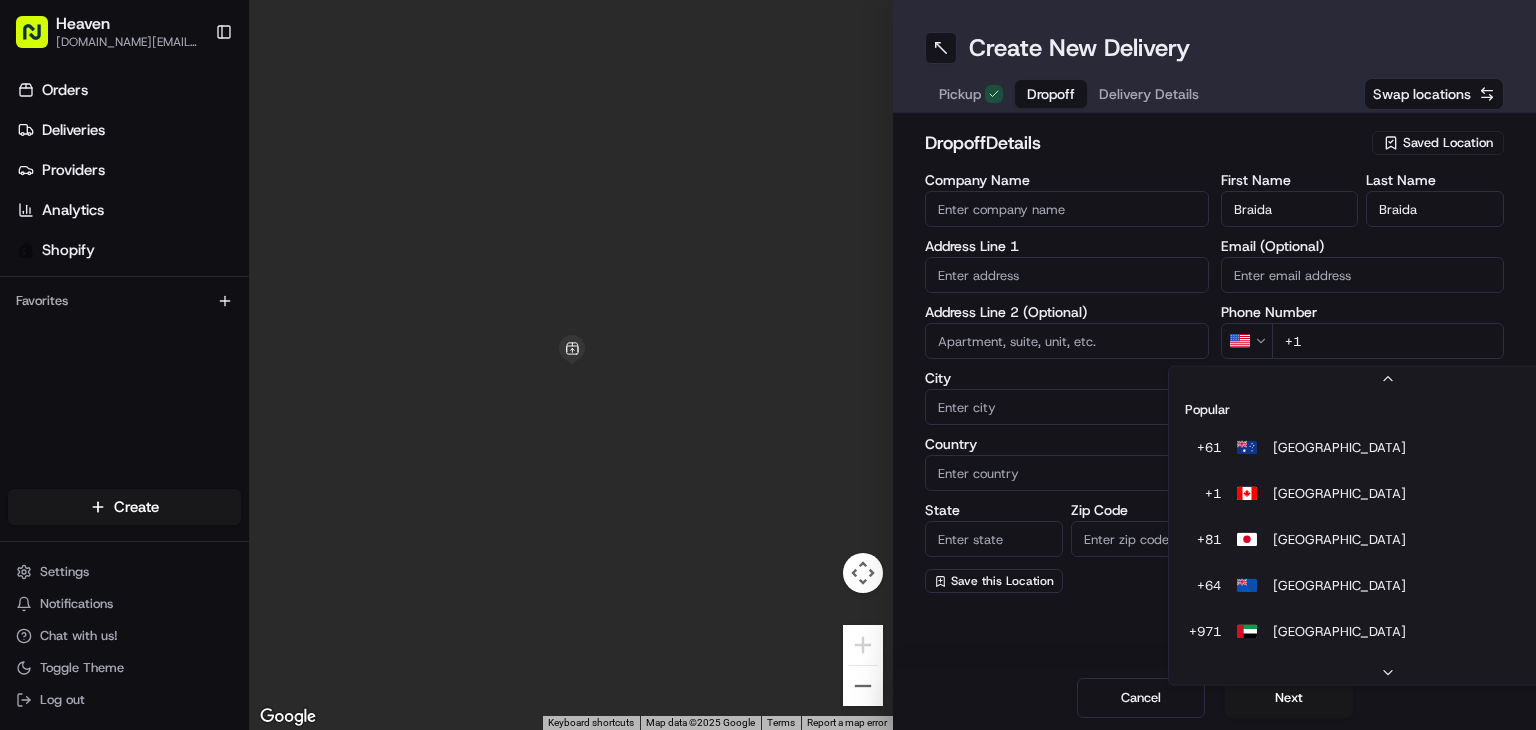 scroll, scrollTop: 85, scrollLeft: 0, axis: vertical 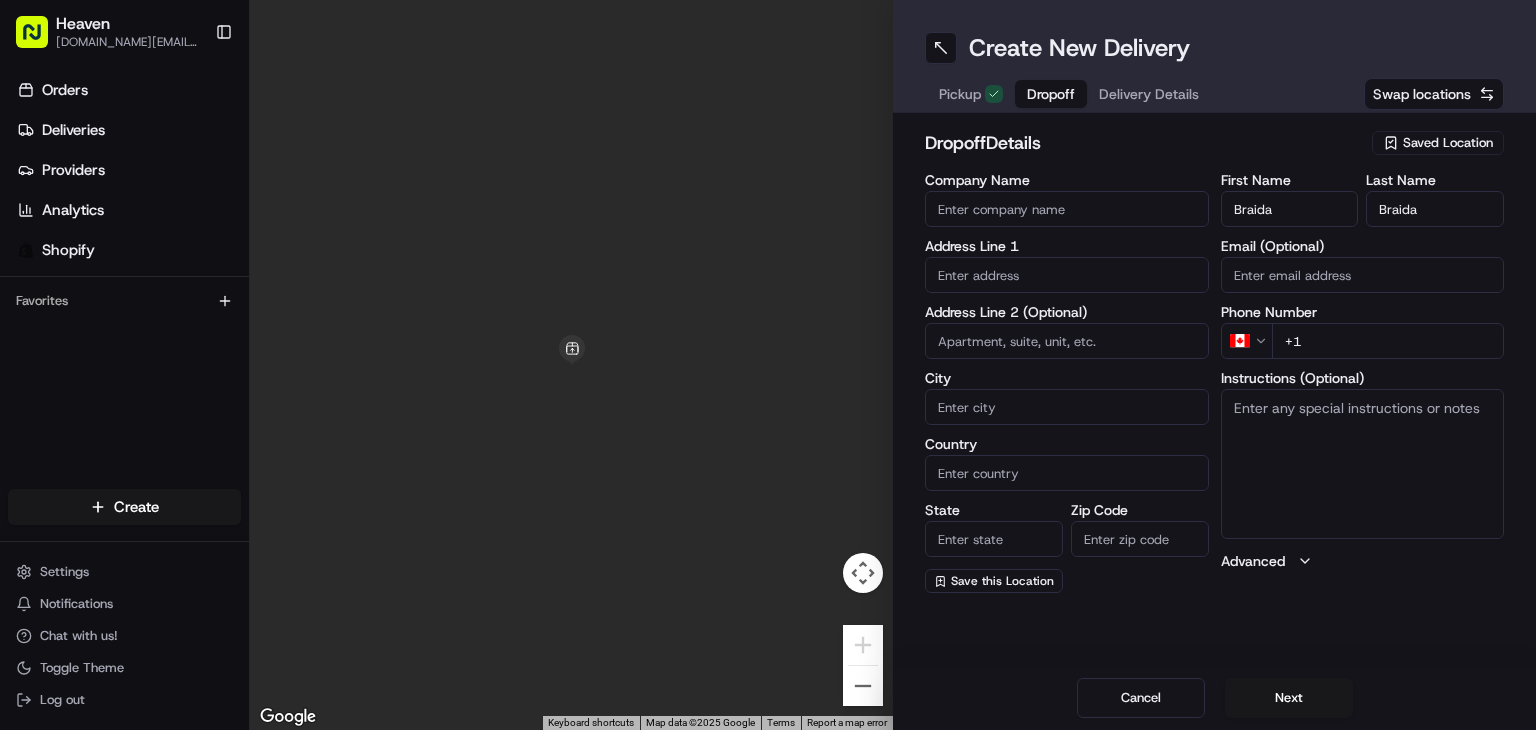 click on "+1" at bounding box center [1388, 341] 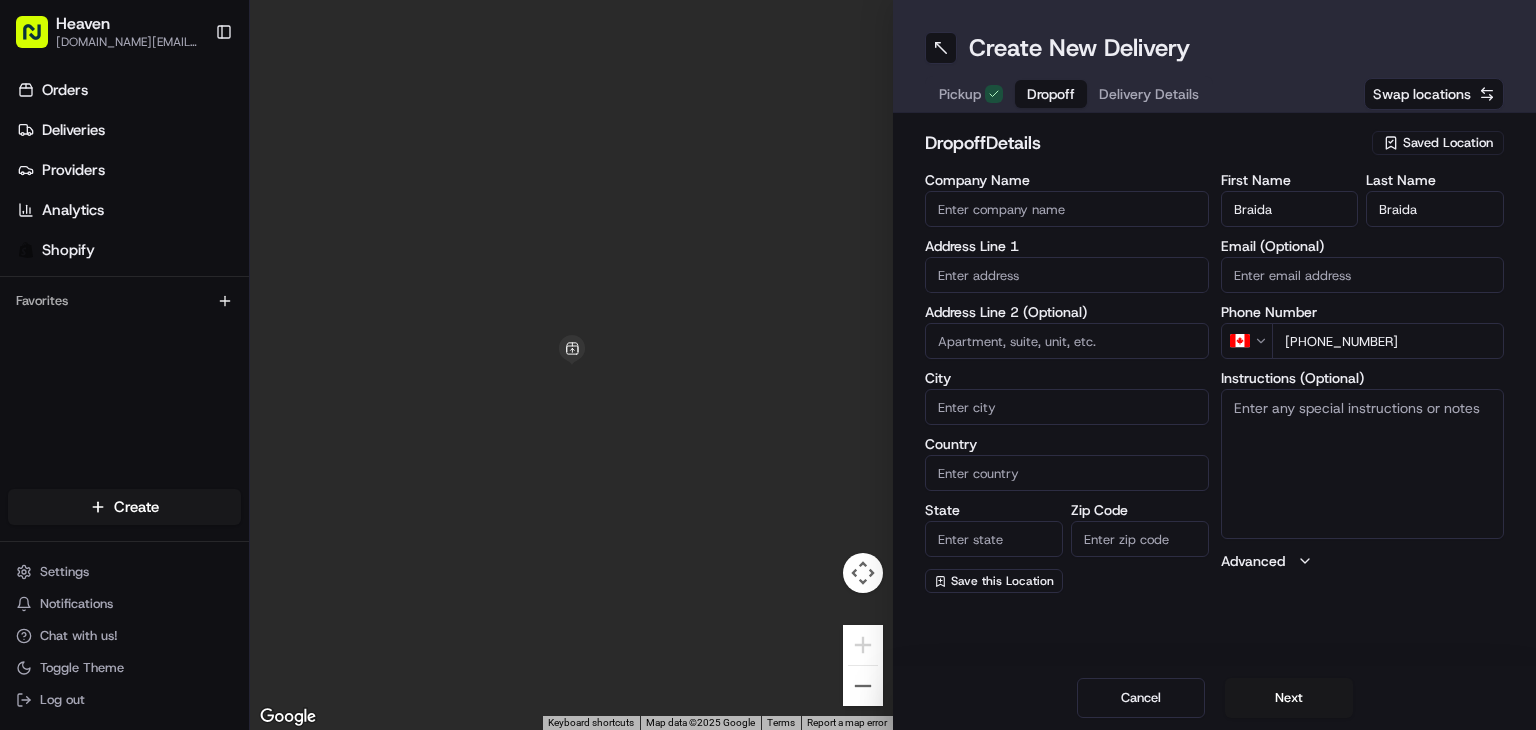 type on "[PHONE_NUMBER]" 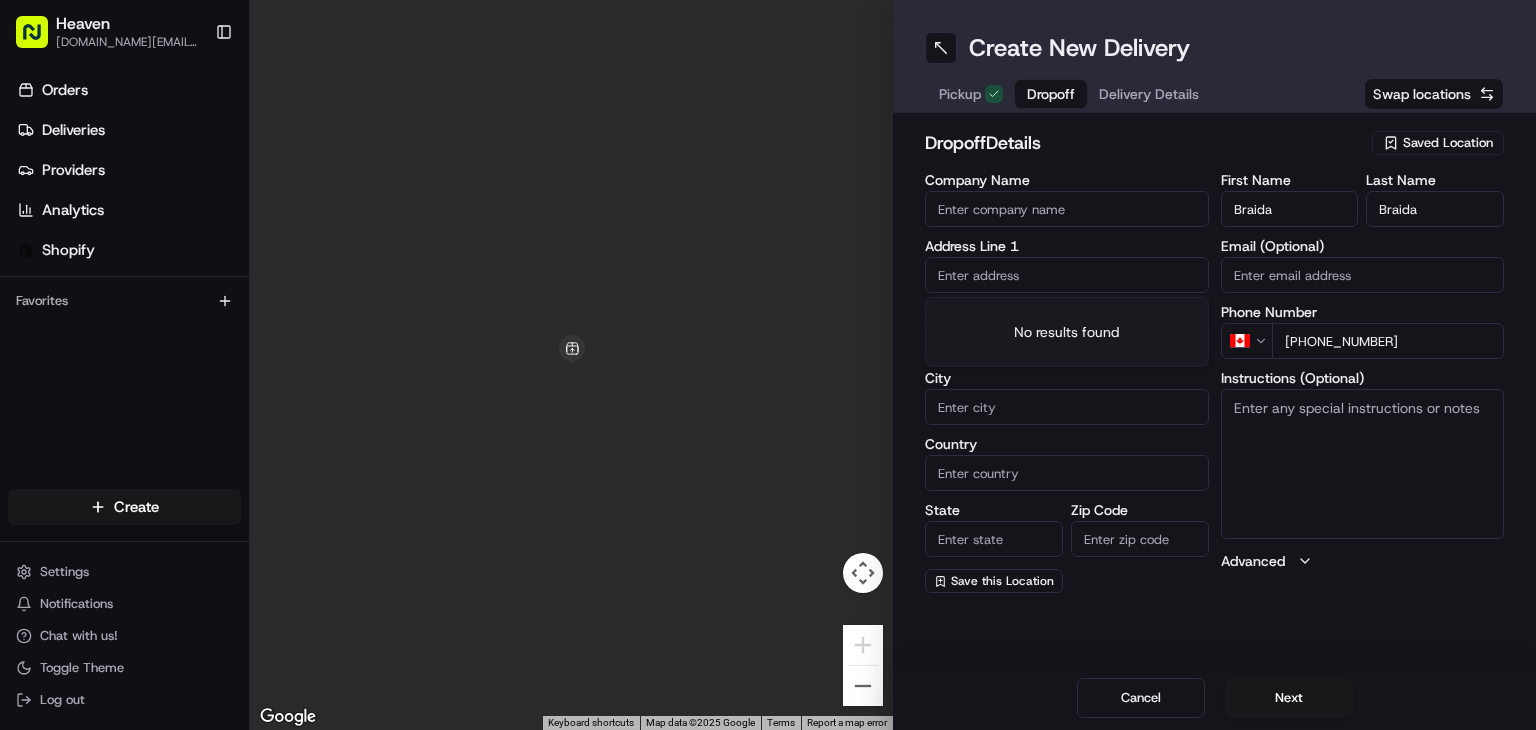 click at bounding box center (1067, 275) 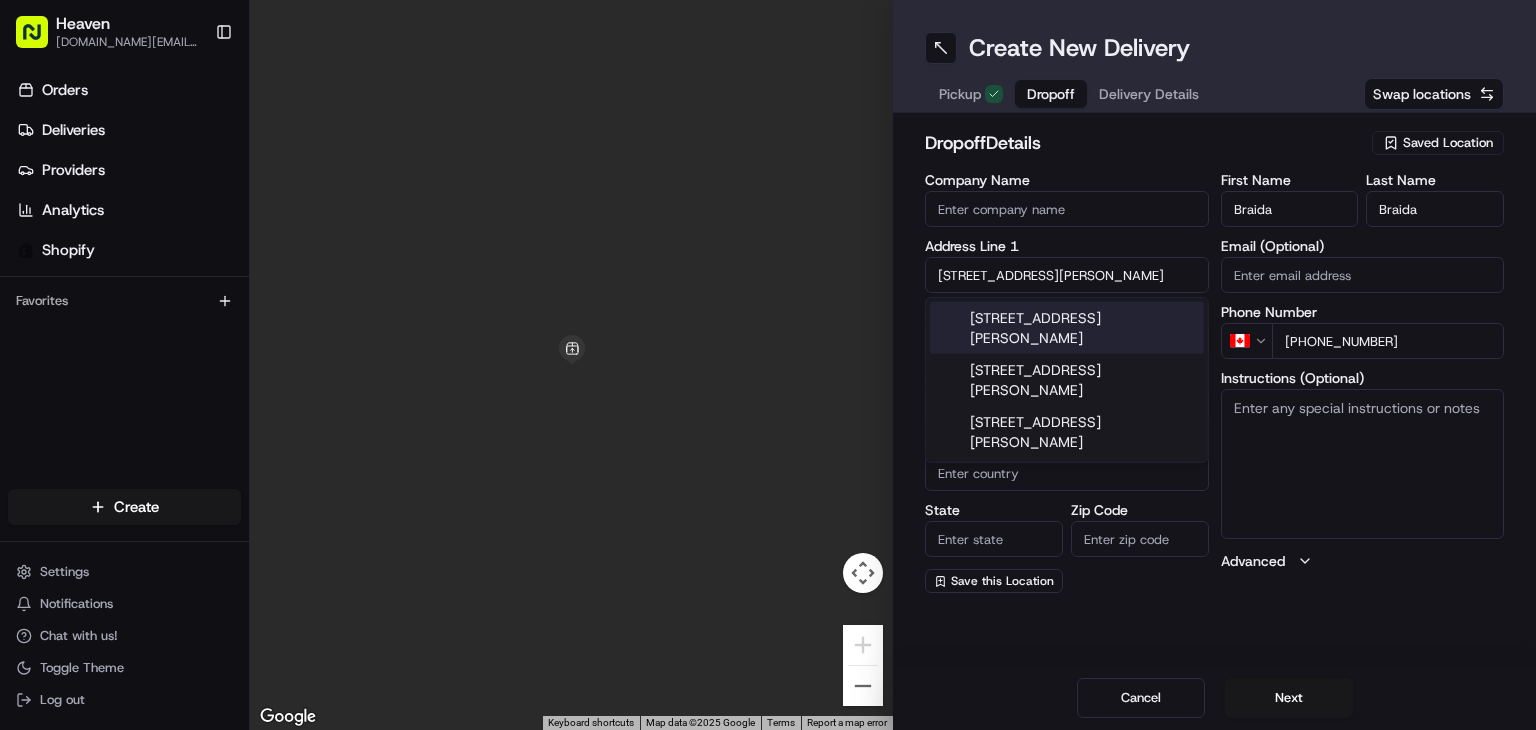 click on "[STREET_ADDRESS][PERSON_NAME]" at bounding box center (1067, 328) 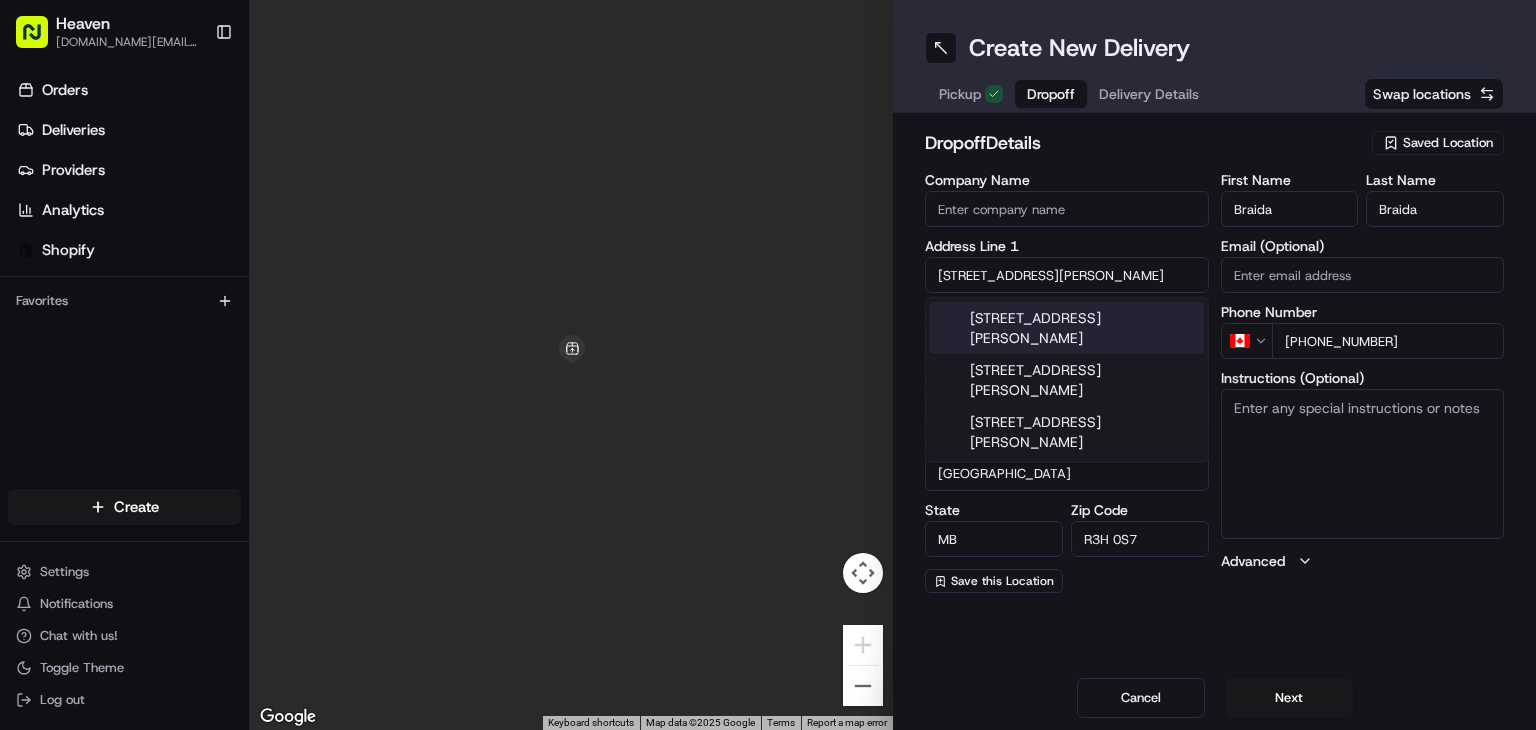 type on "[STREET_ADDRESS][PERSON_NAME]" 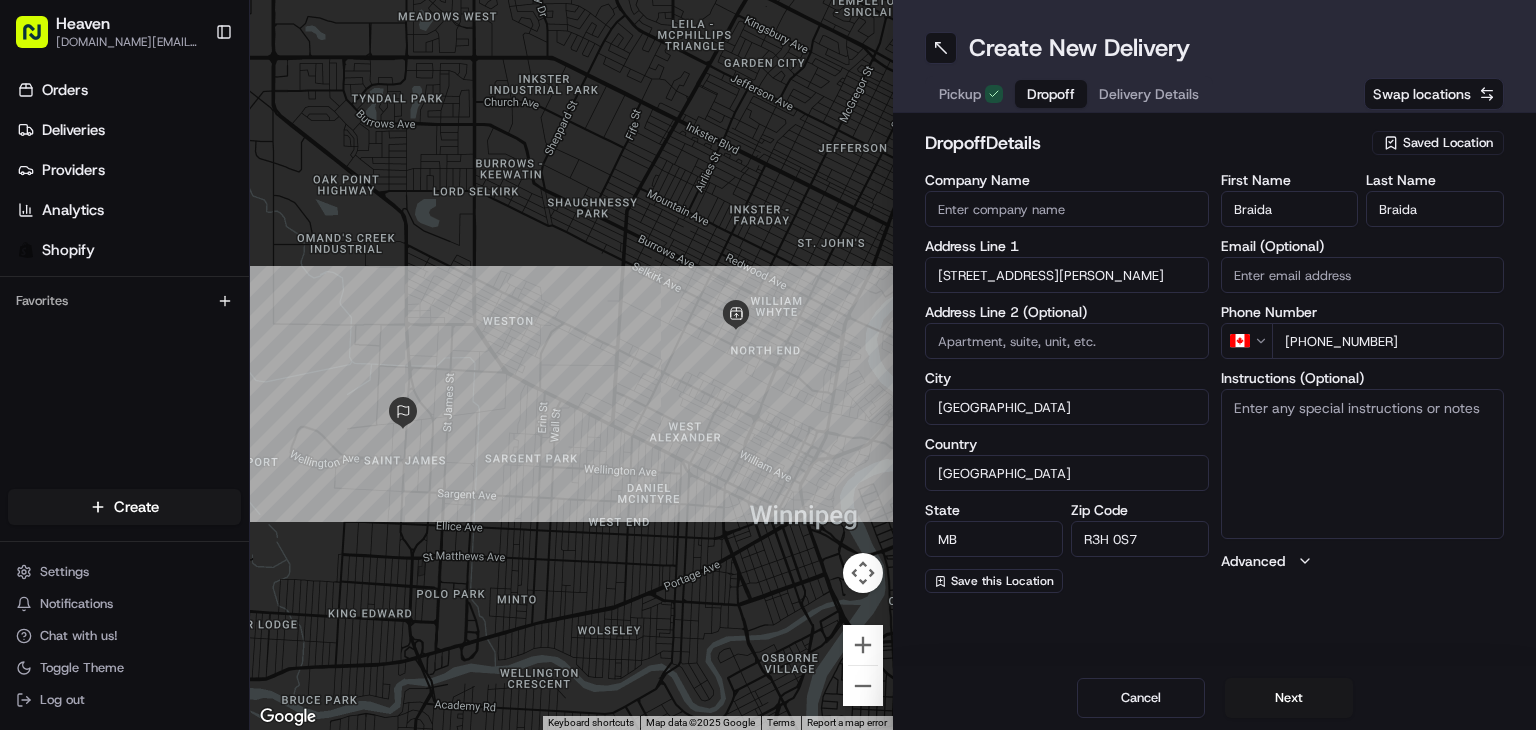 click on "Instructions (Optional)" at bounding box center (1363, 464) 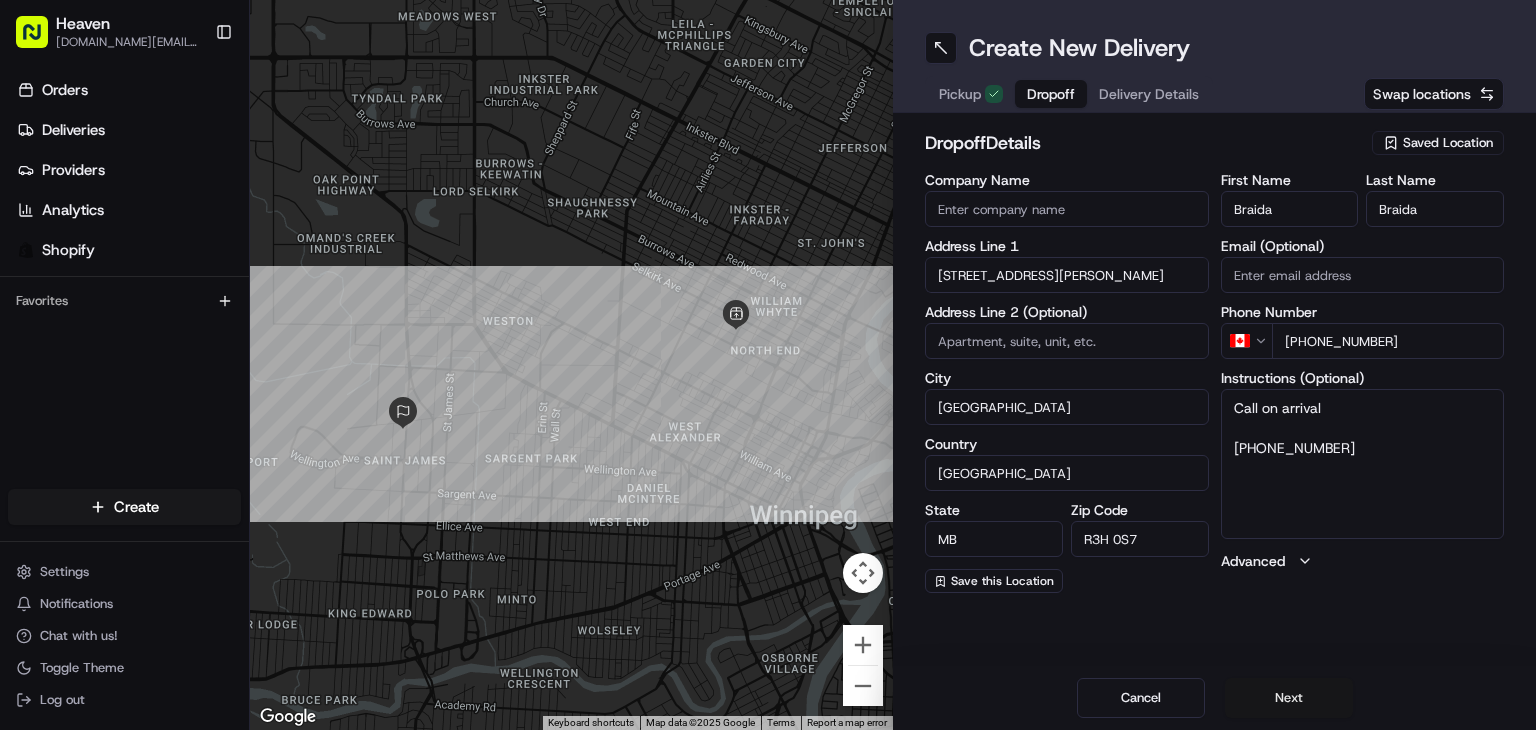 type on "Call on arrival
[PHONE_NUMBER]" 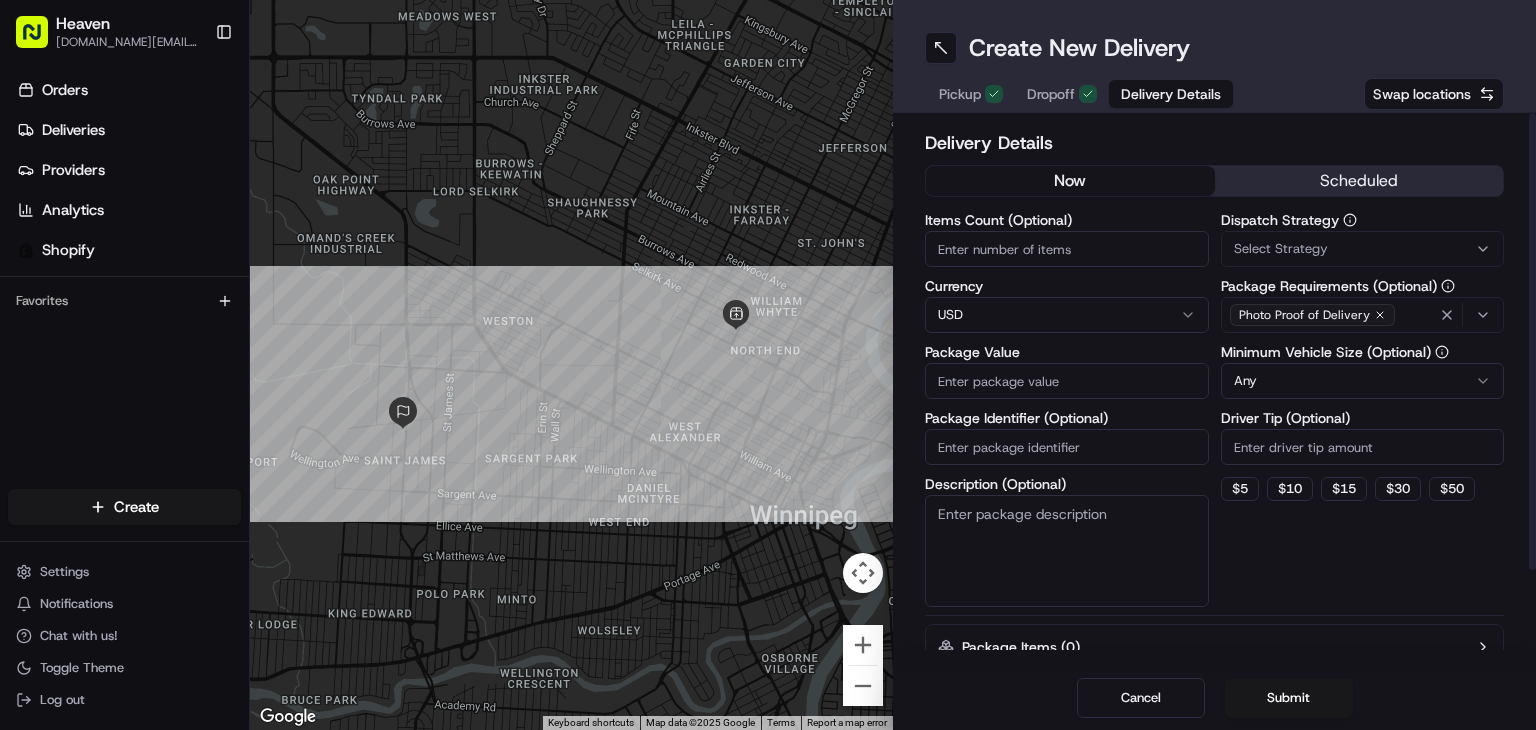 click on "Items Count (Optional)" at bounding box center [1067, 249] 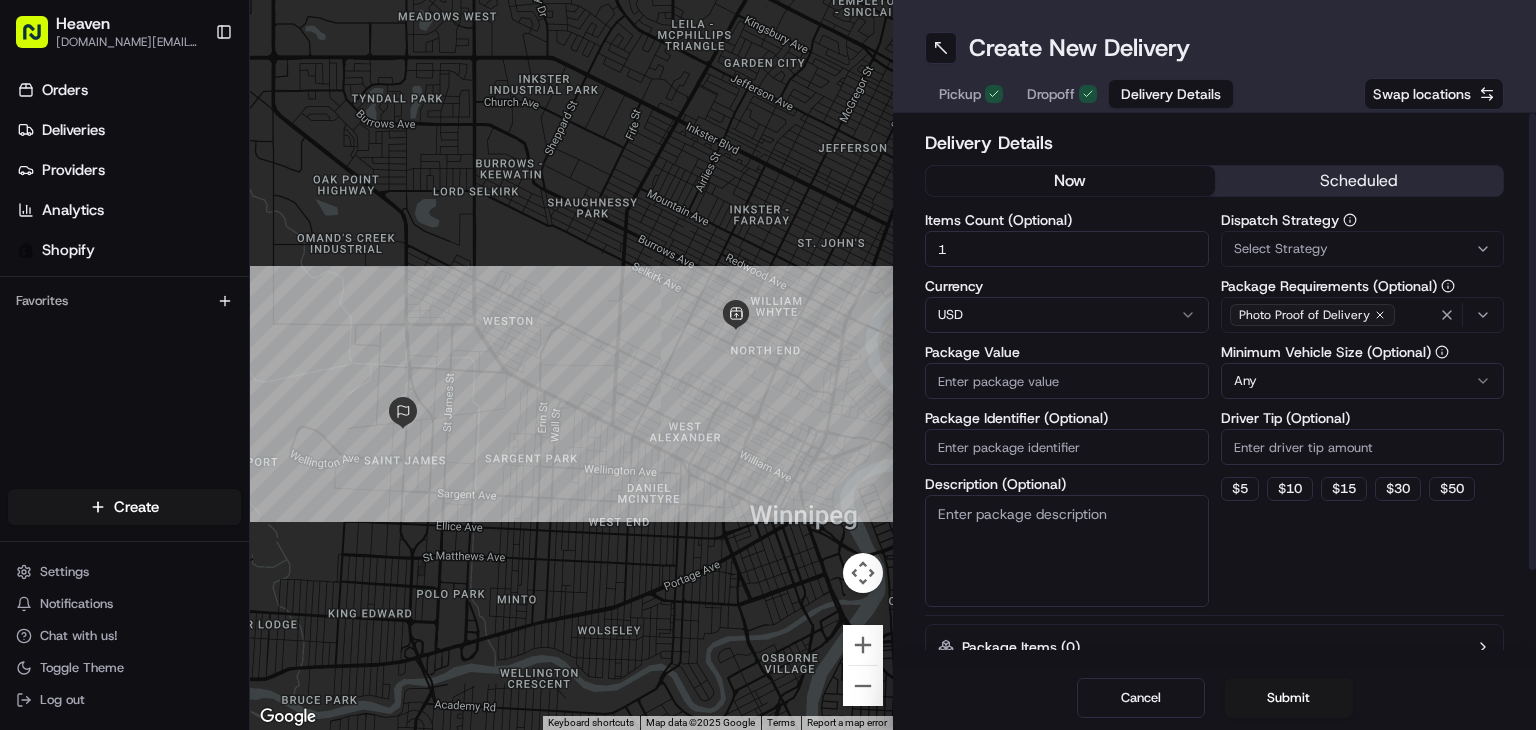 type on "1" 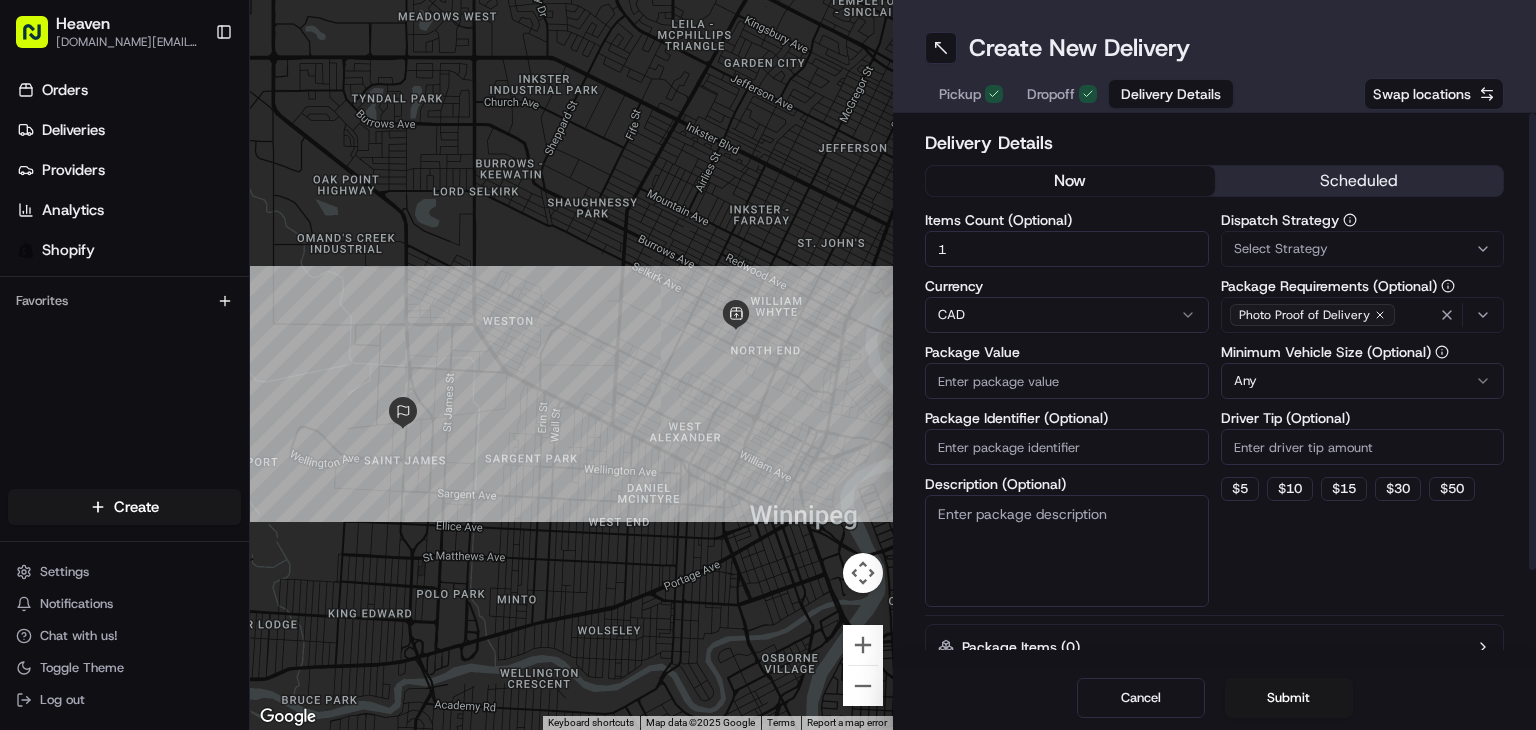click on "Package Value" at bounding box center [1067, 381] 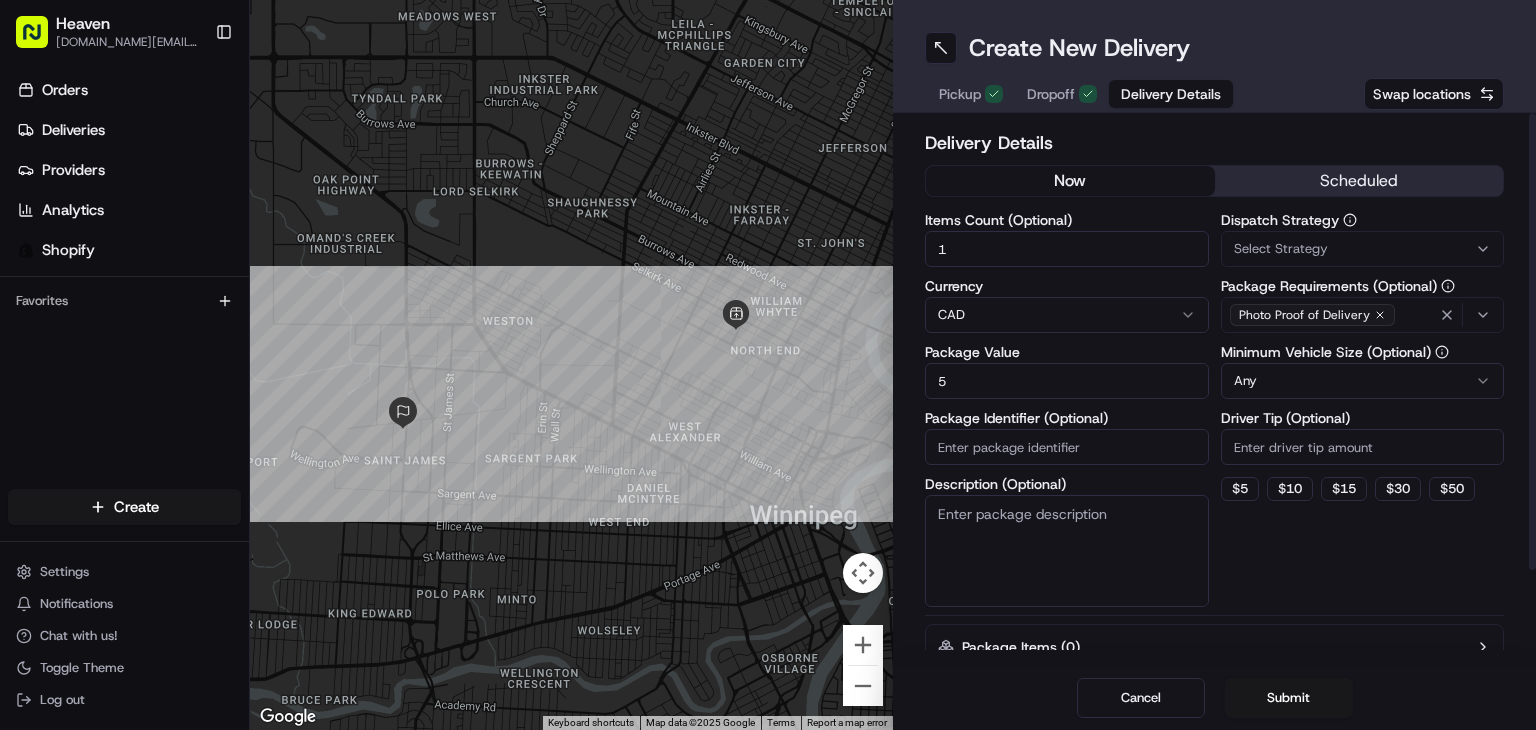 type on "55" 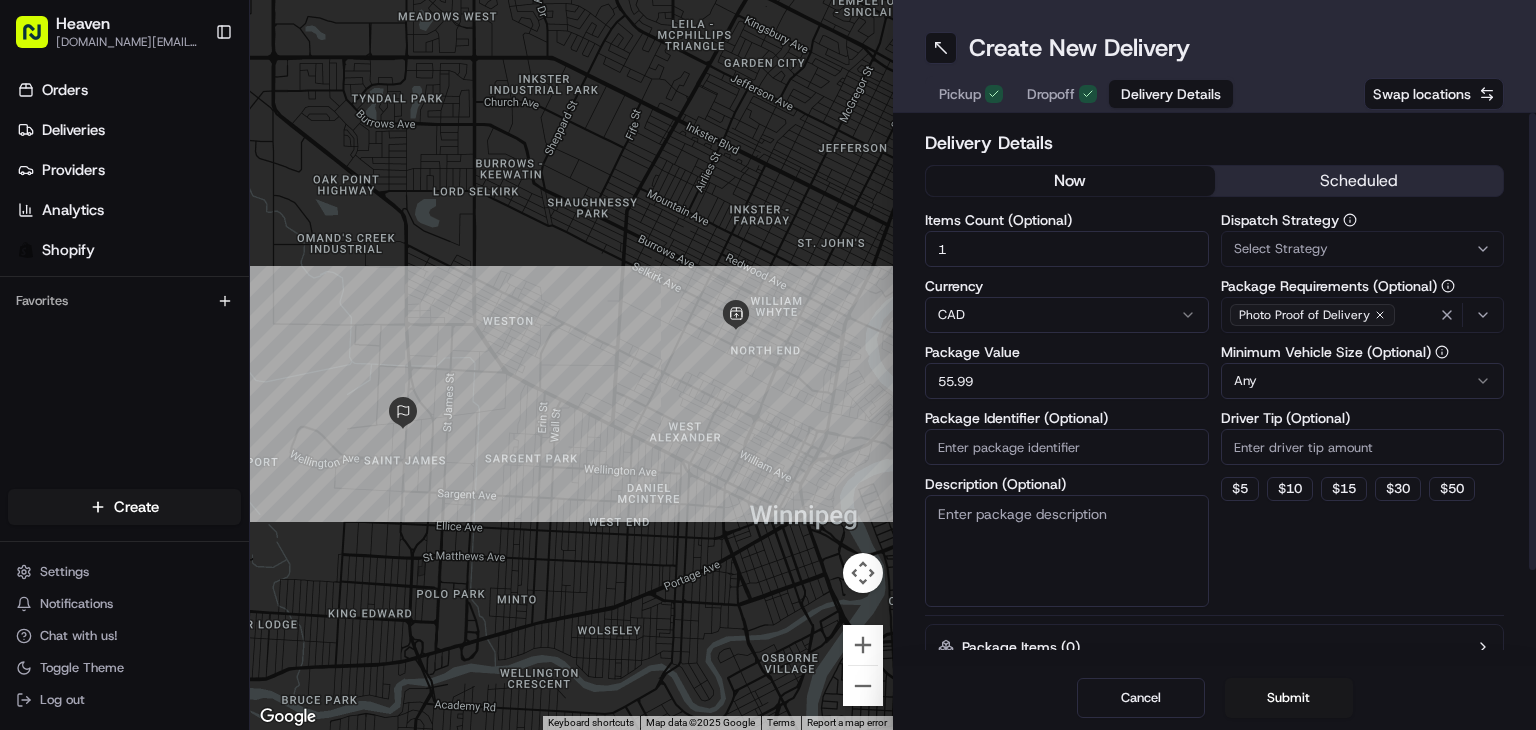 type on "55.99" 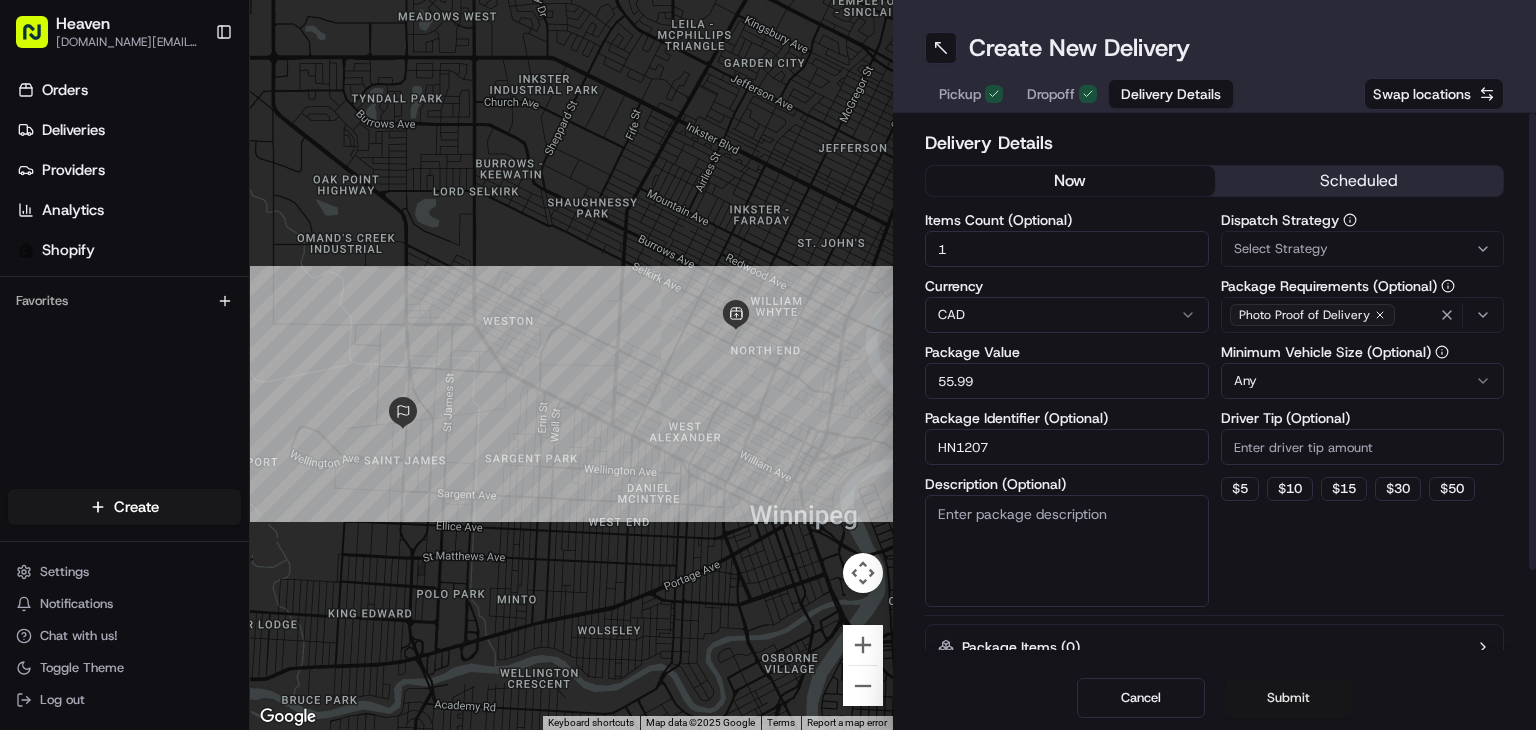 type on "HN1207" 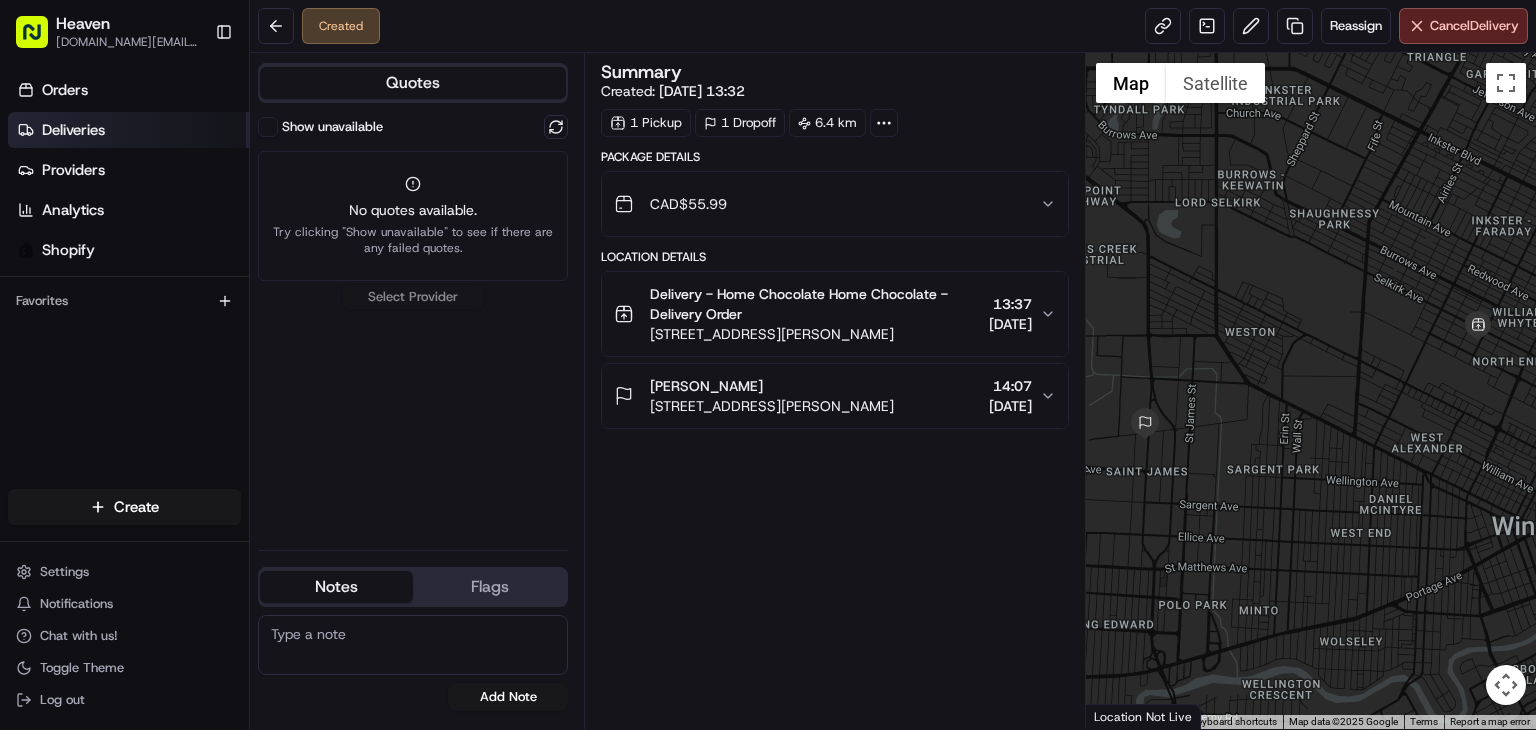 click on "Deliveries" at bounding box center [73, 130] 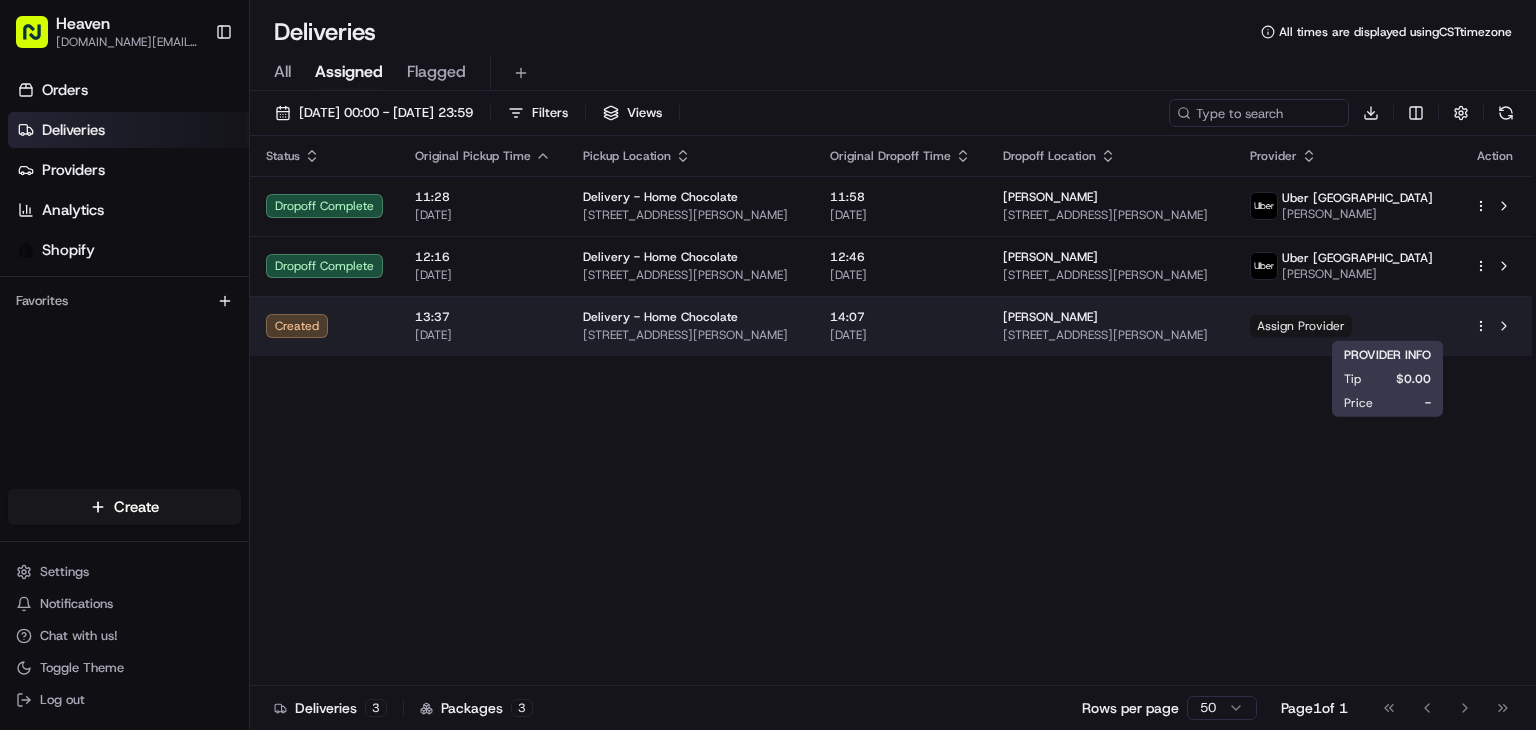 click on "Assign Provider" at bounding box center (1301, 326) 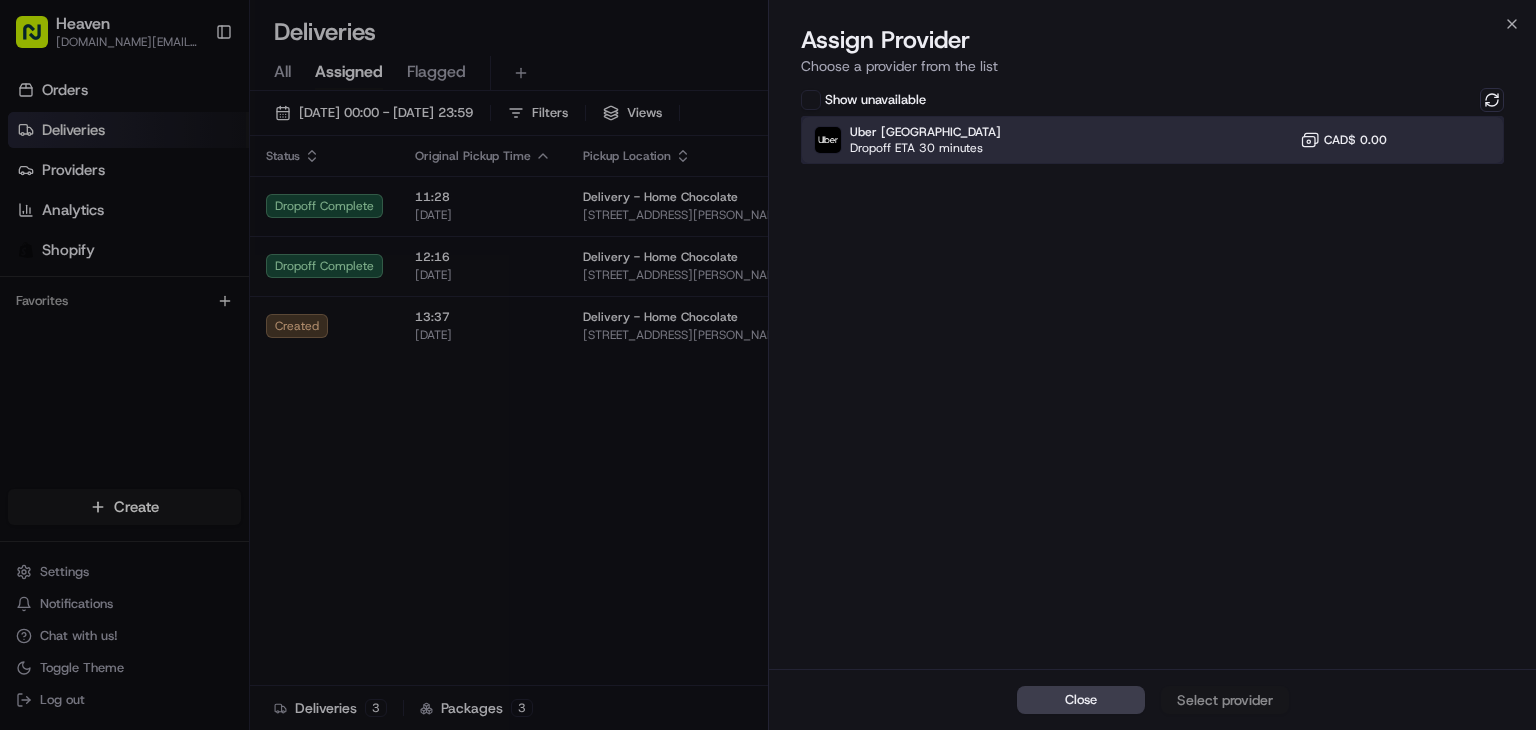 click on "Uber Canada Dropoff ETA   30 minutes CAD$   0.00" at bounding box center (1152, 140) 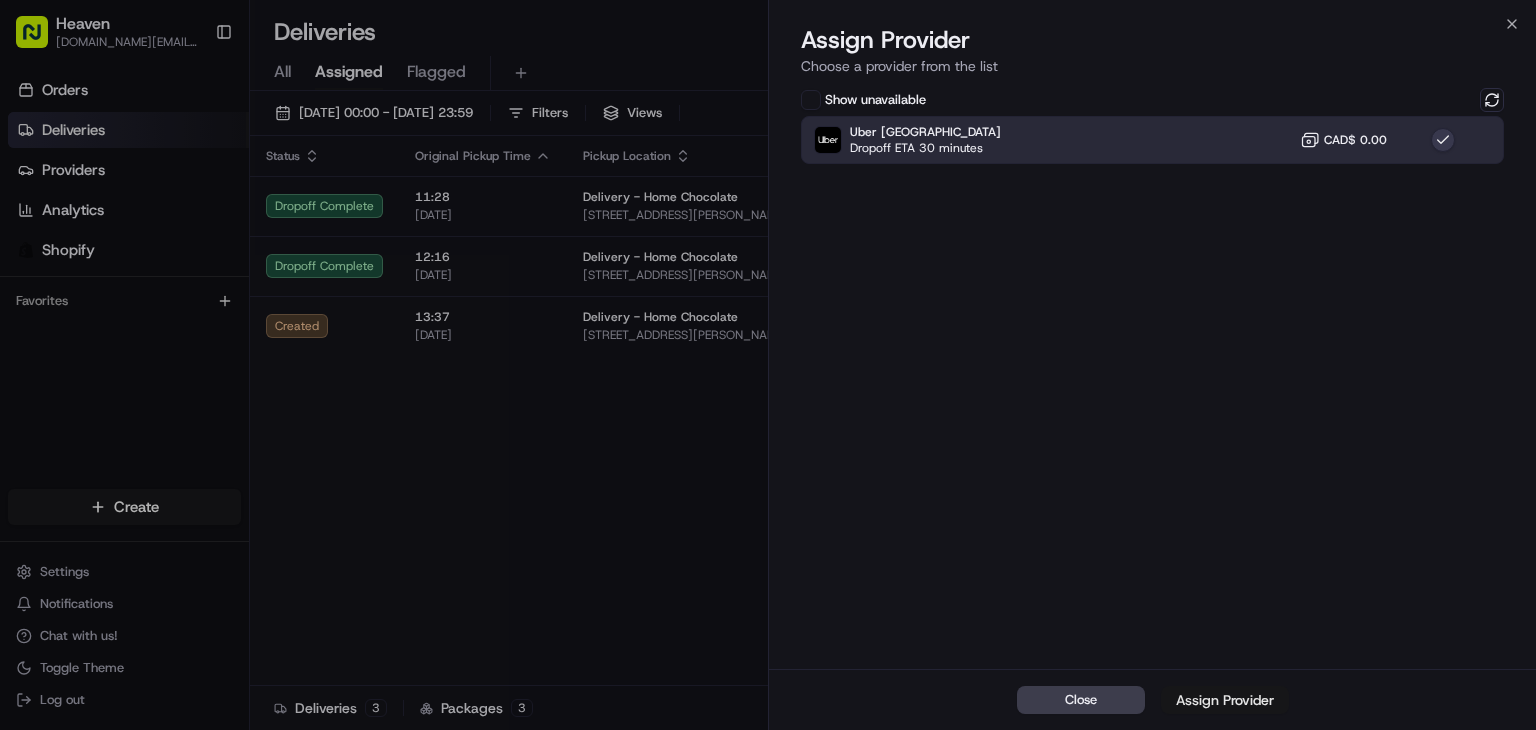 click on "Assign Provider" at bounding box center (1225, 700) 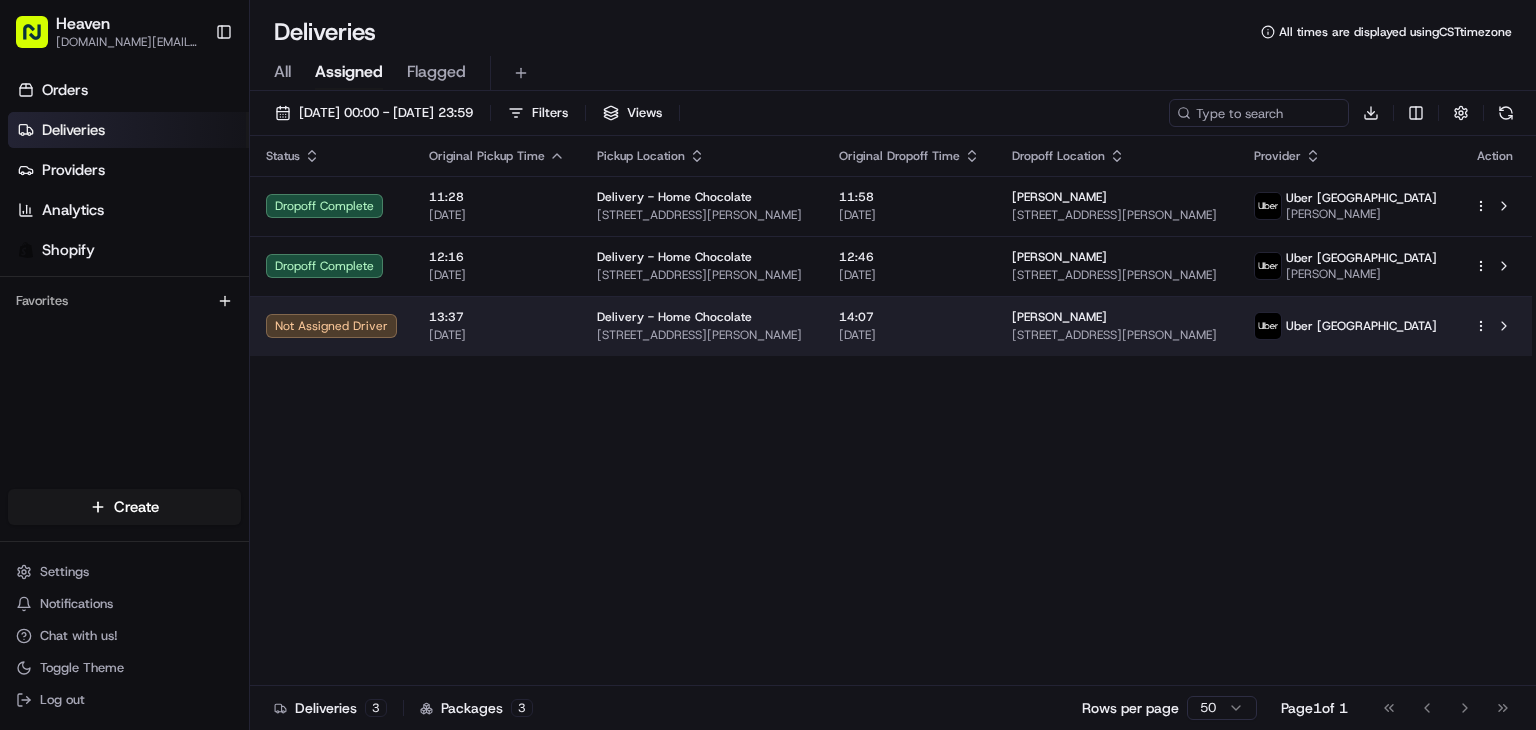 click on "14:07 [DATE]" at bounding box center (909, 326) 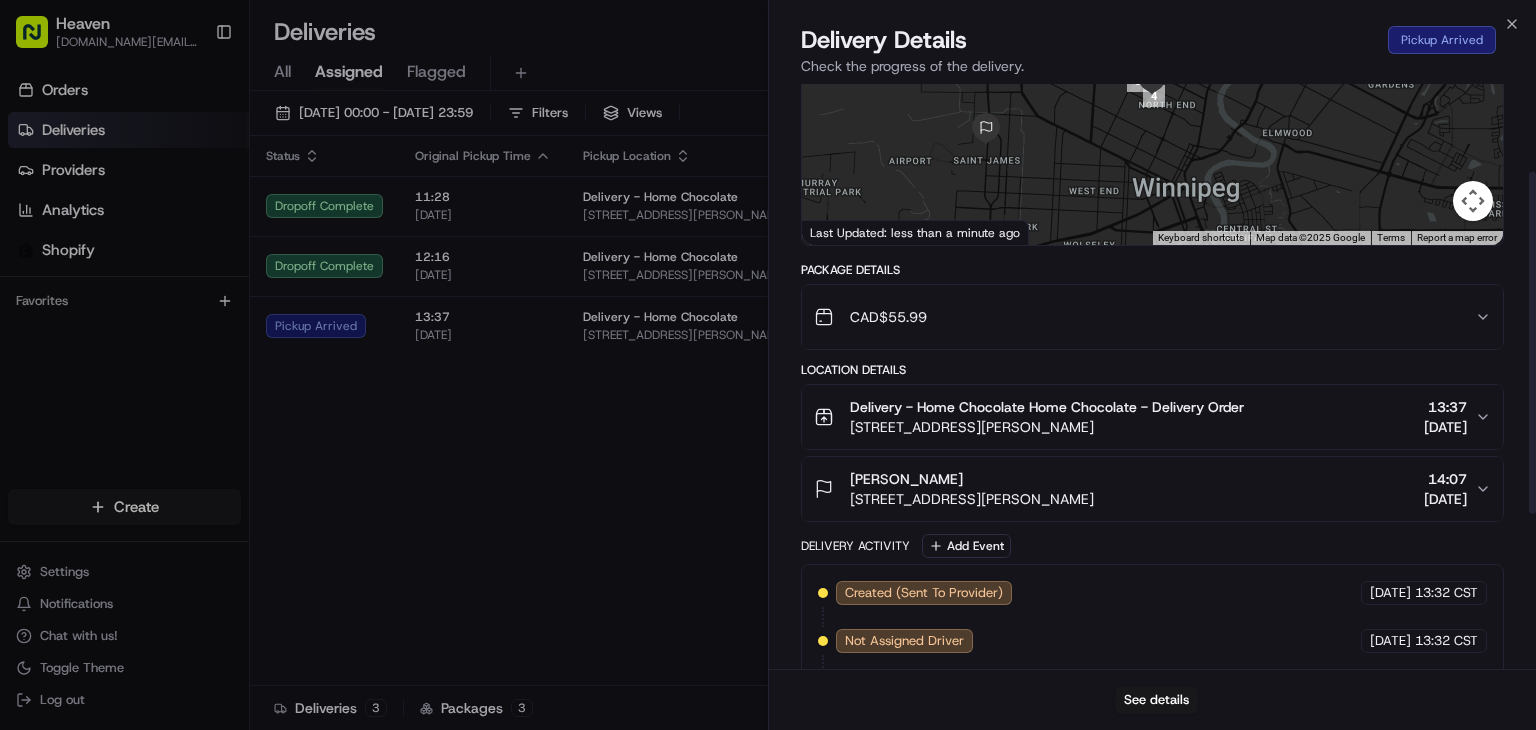 scroll, scrollTop: 417, scrollLeft: 0, axis: vertical 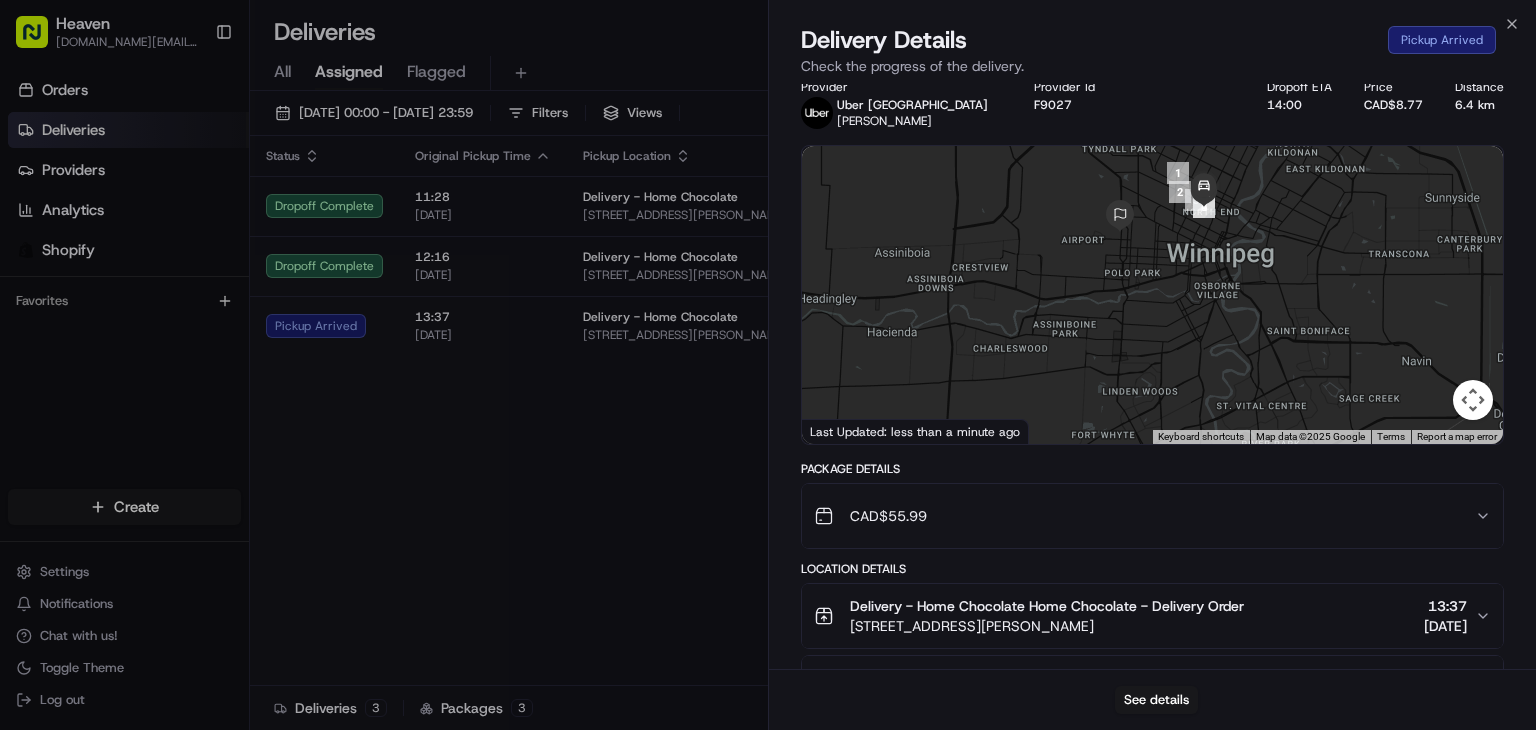 drag, startPoint x: 1054, startPoint y: 356, endPoint x: 1036, endPoint y: 261, distance: 96.69022 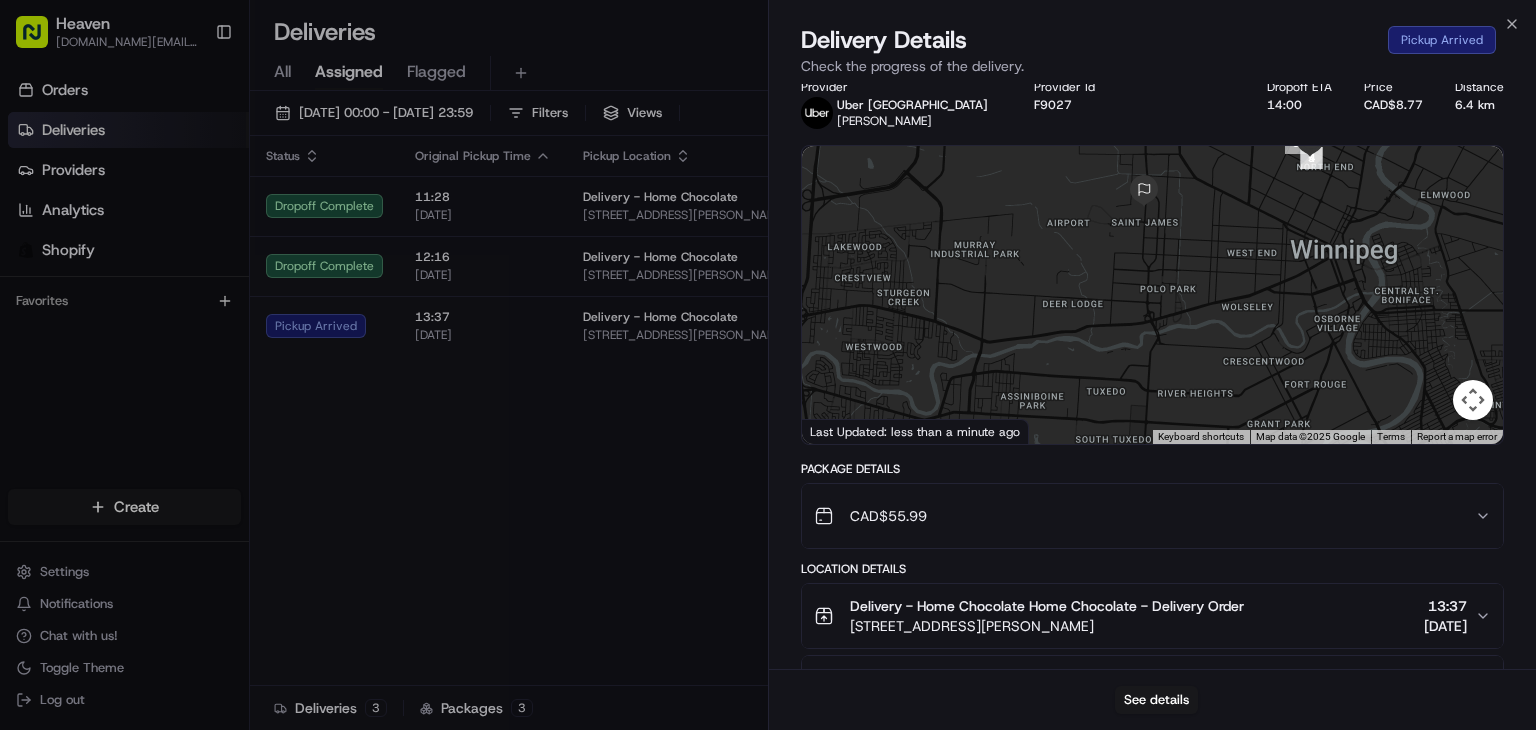 drag, startPoint x: 1088, startPoint y: 277, endPoint x: 1048, endPoint y: 327, distance: 64.03124 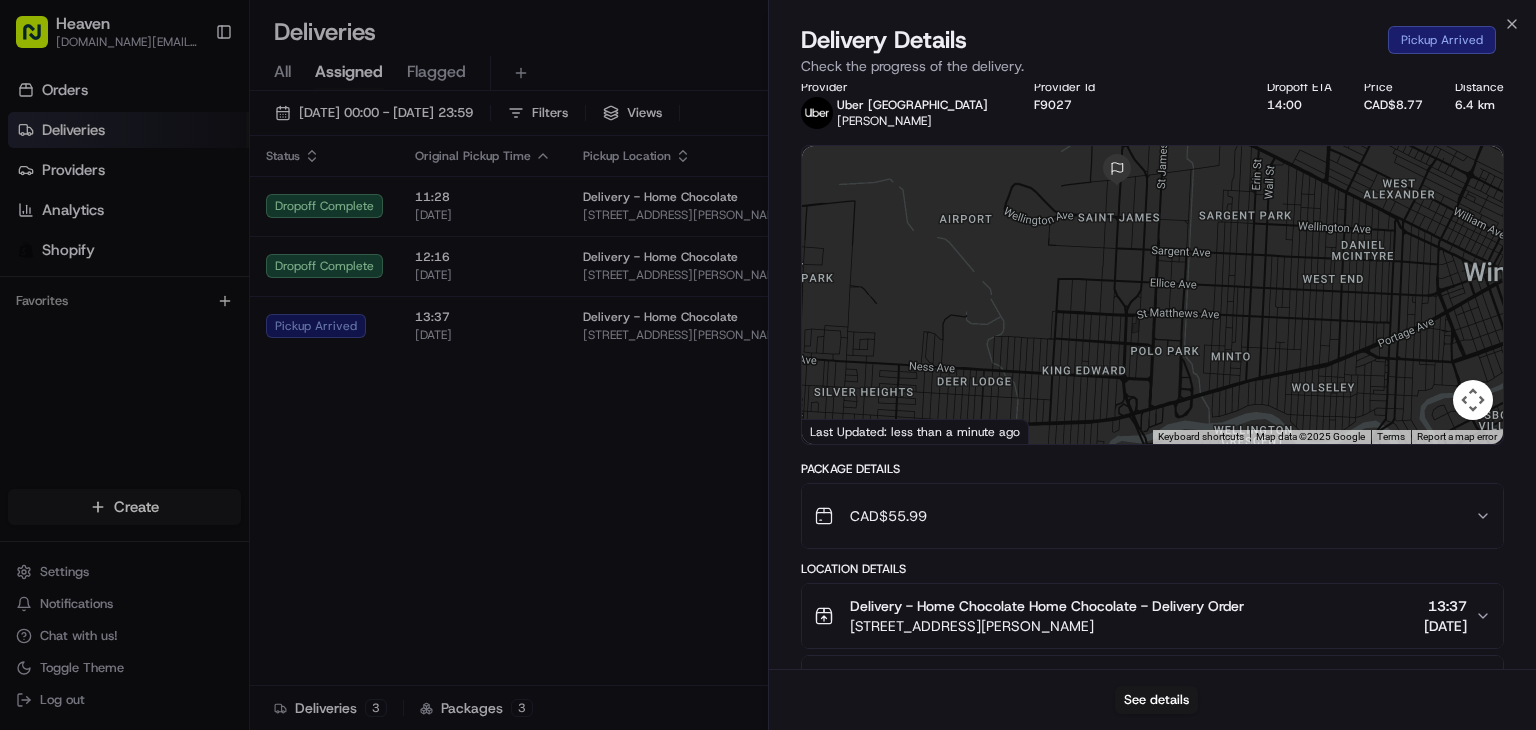 drag, startPoint x: 1124, startPoint y: 244, endPoint x: 1045, endPoint y: 315, distance: 106.21676 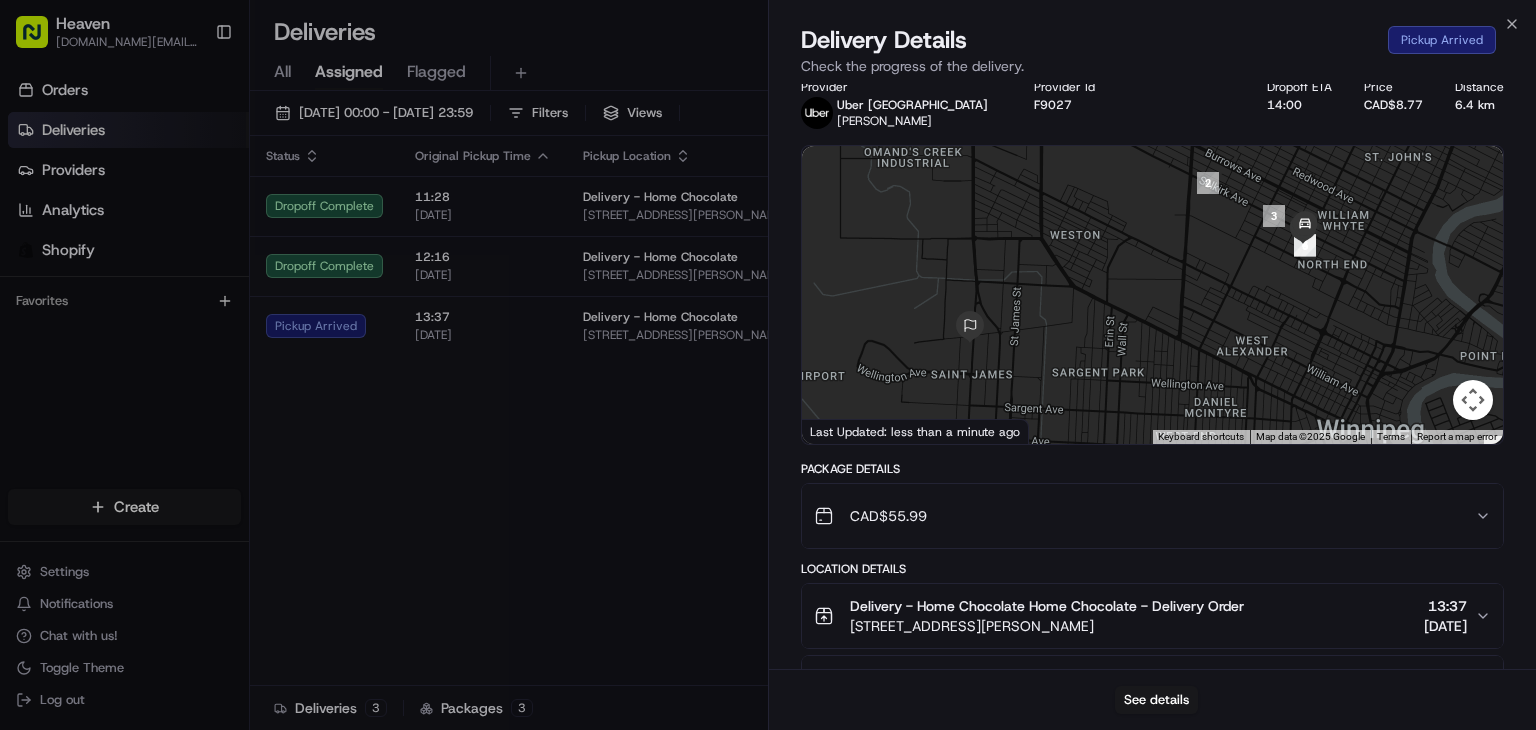 drag, startPoint x: 1070, startPoint y: 299, endPoint x: 1134, endPoint y: 277, distance: 67.6757 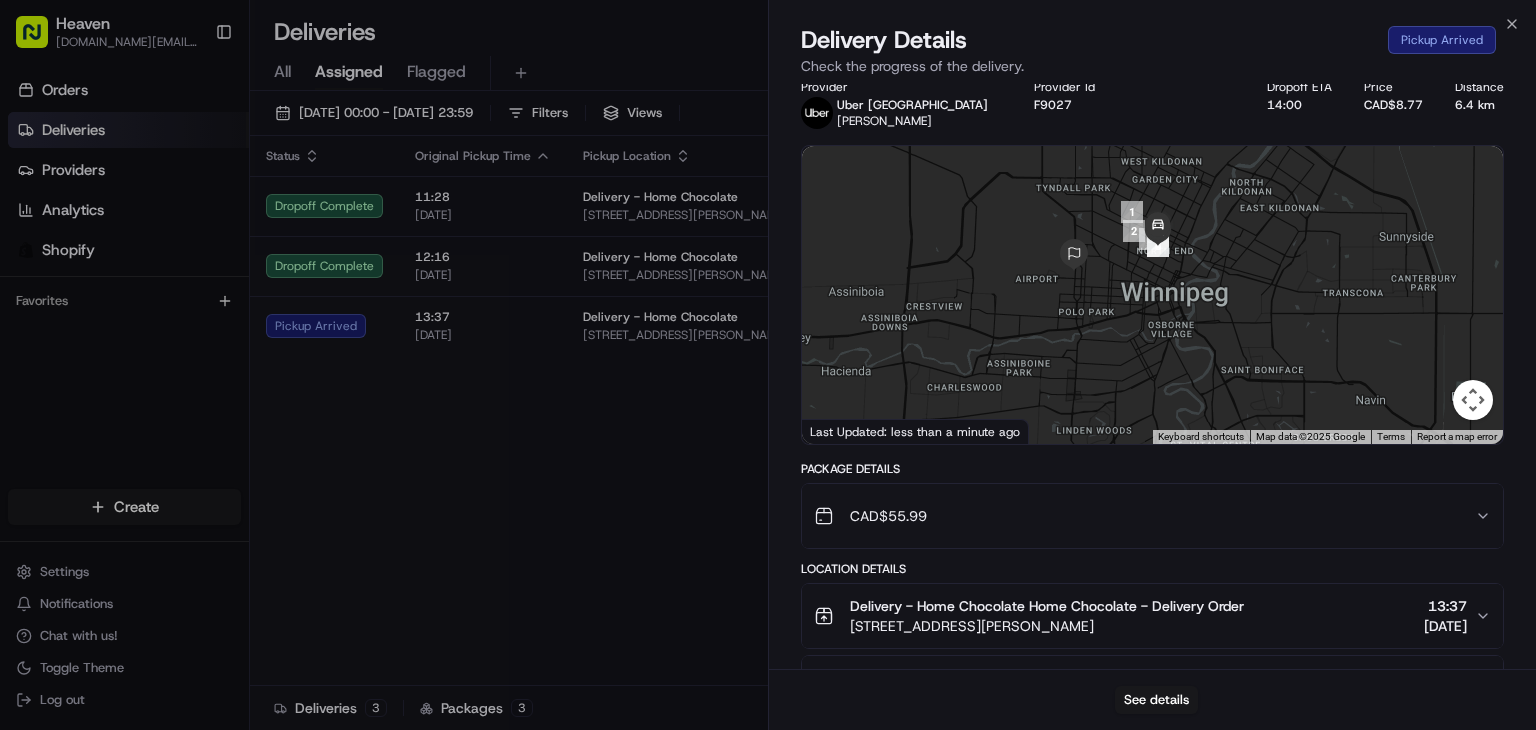 drag, startPoint x: 1108, startPoint y: 336, endPoint x: 1168, endPoint y: 317, distance: 62.936478 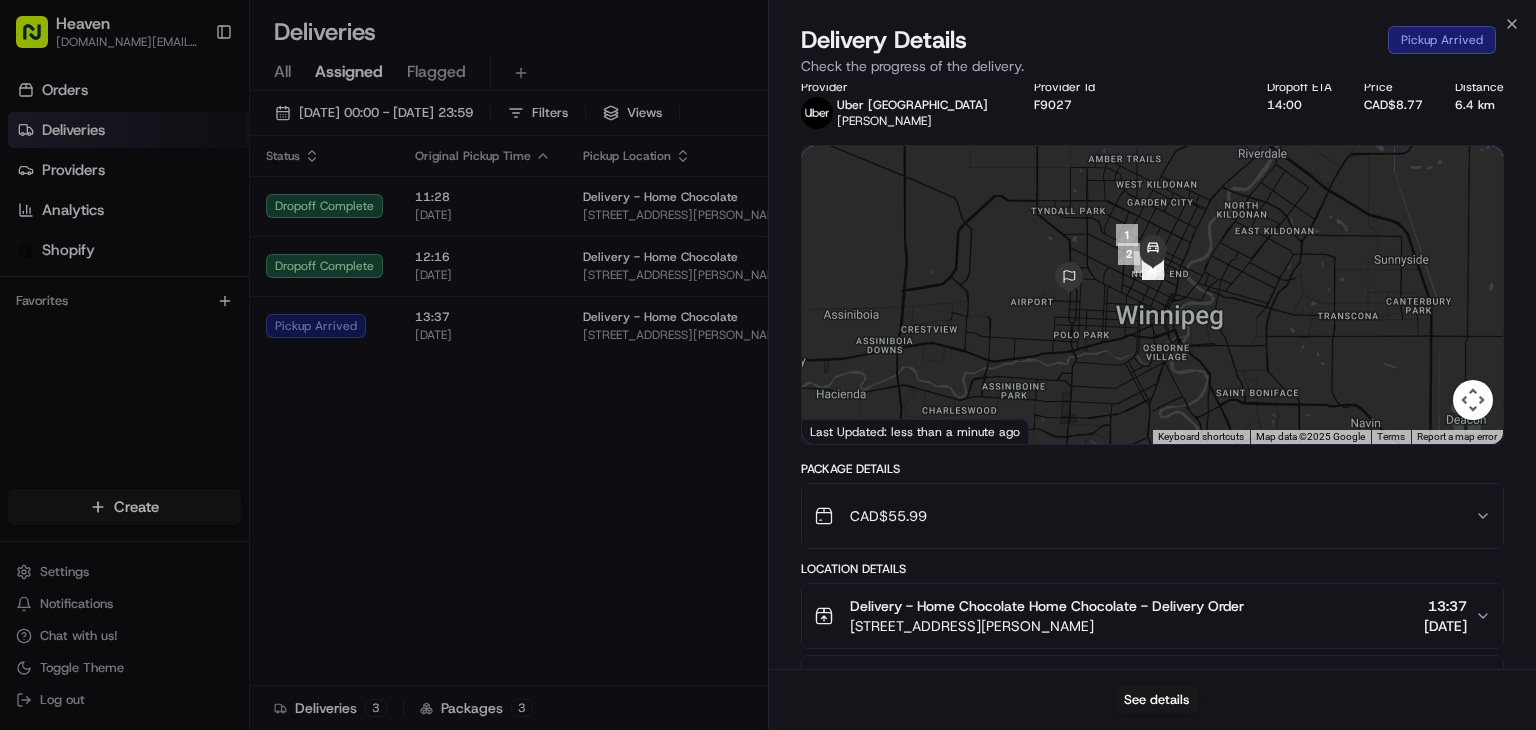 drag, startPoint x: 1216, startPoint y: 264, endPoint x: 1220, endPoint y: 325, distance: 61.13101 